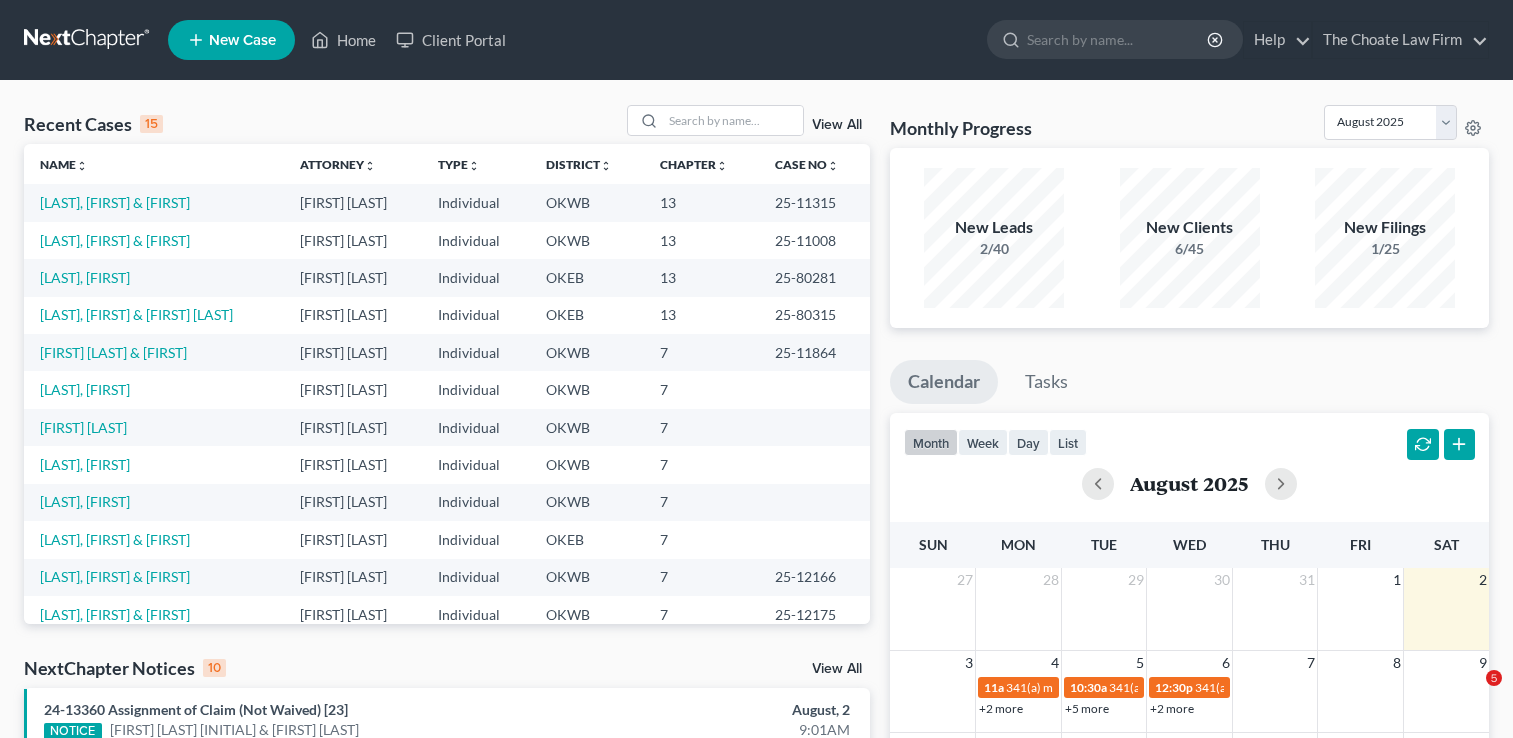 scroll, scrollTop: 0, scrollLeft: 0, axis: both 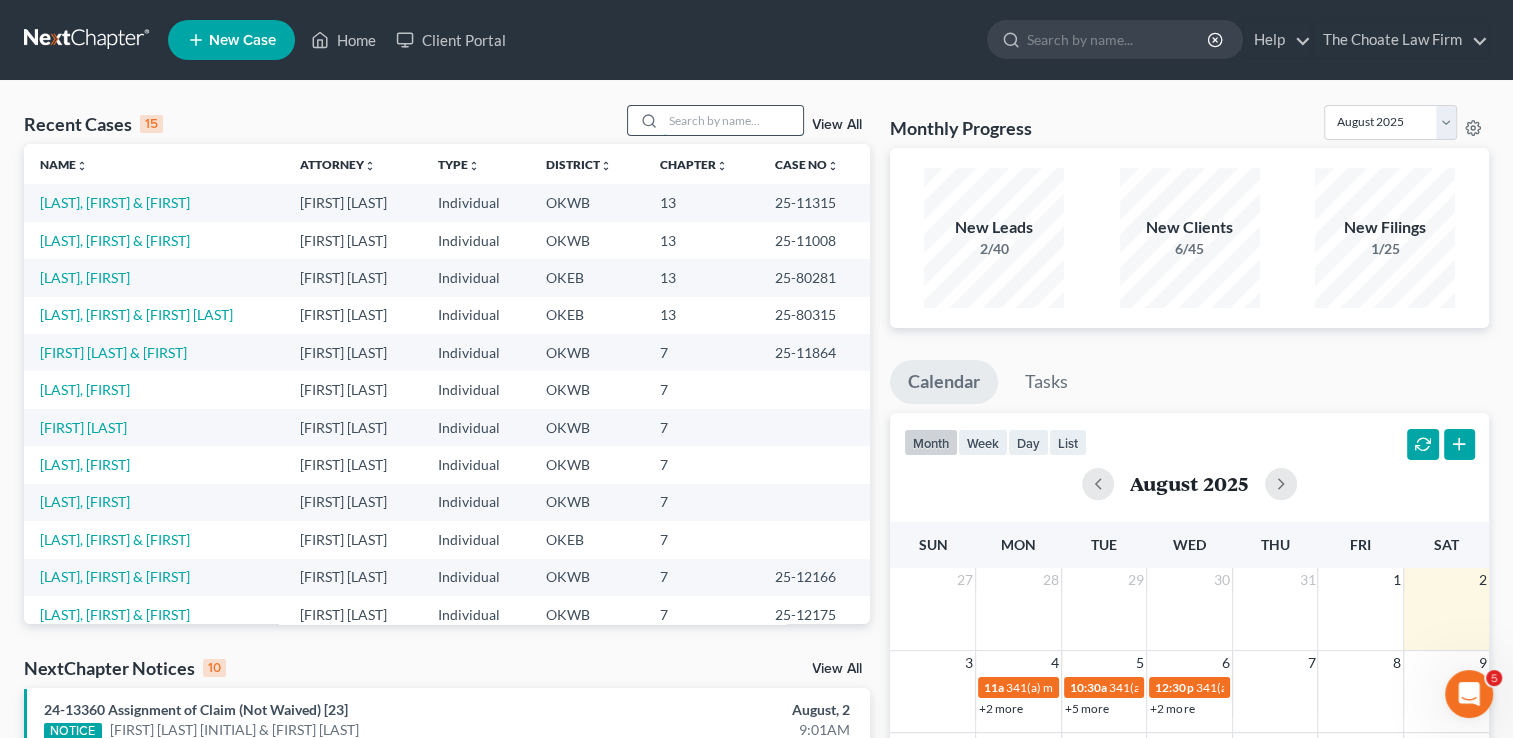 click at bounding box center (733, 120) 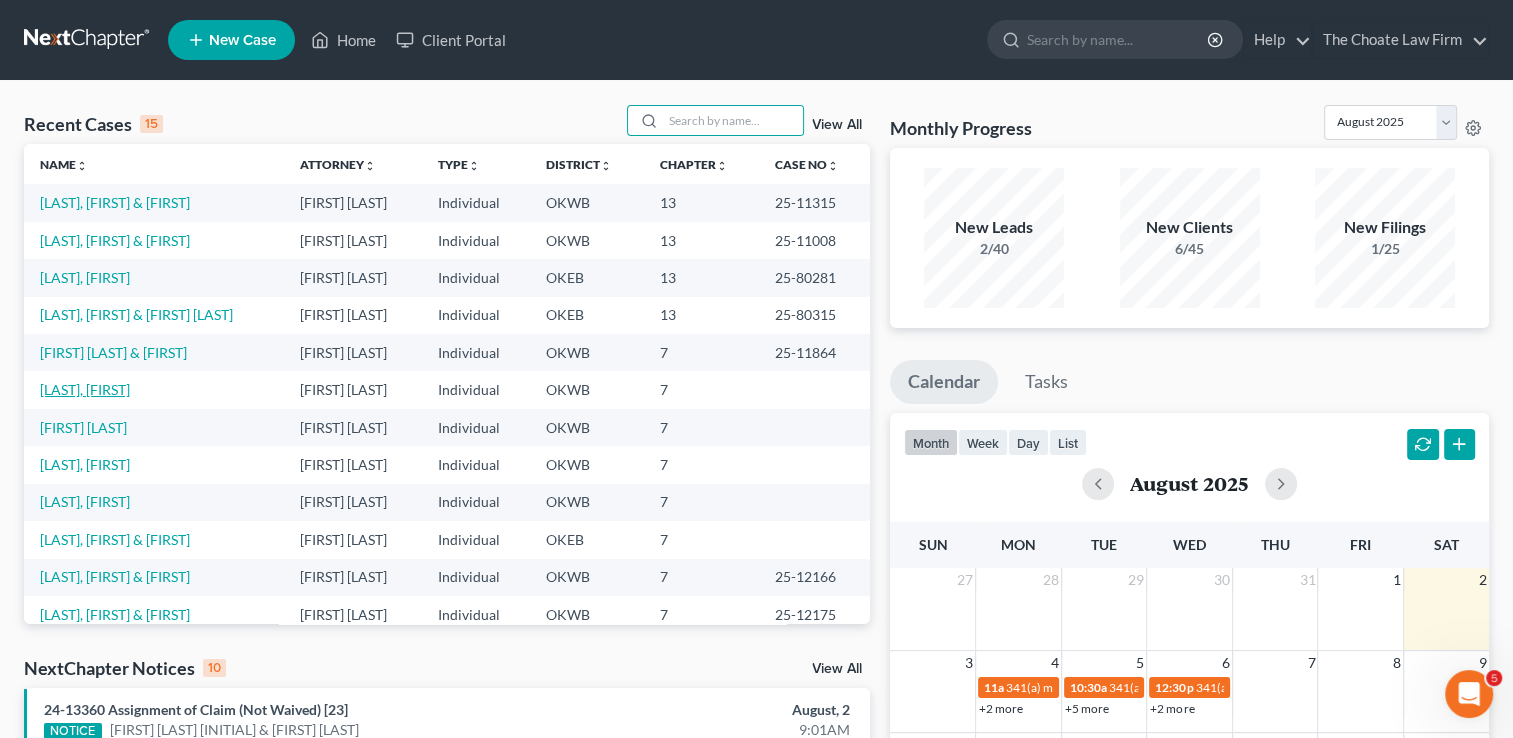 click on "[LAST], [FIRST]" at bounding box center (85, 389) 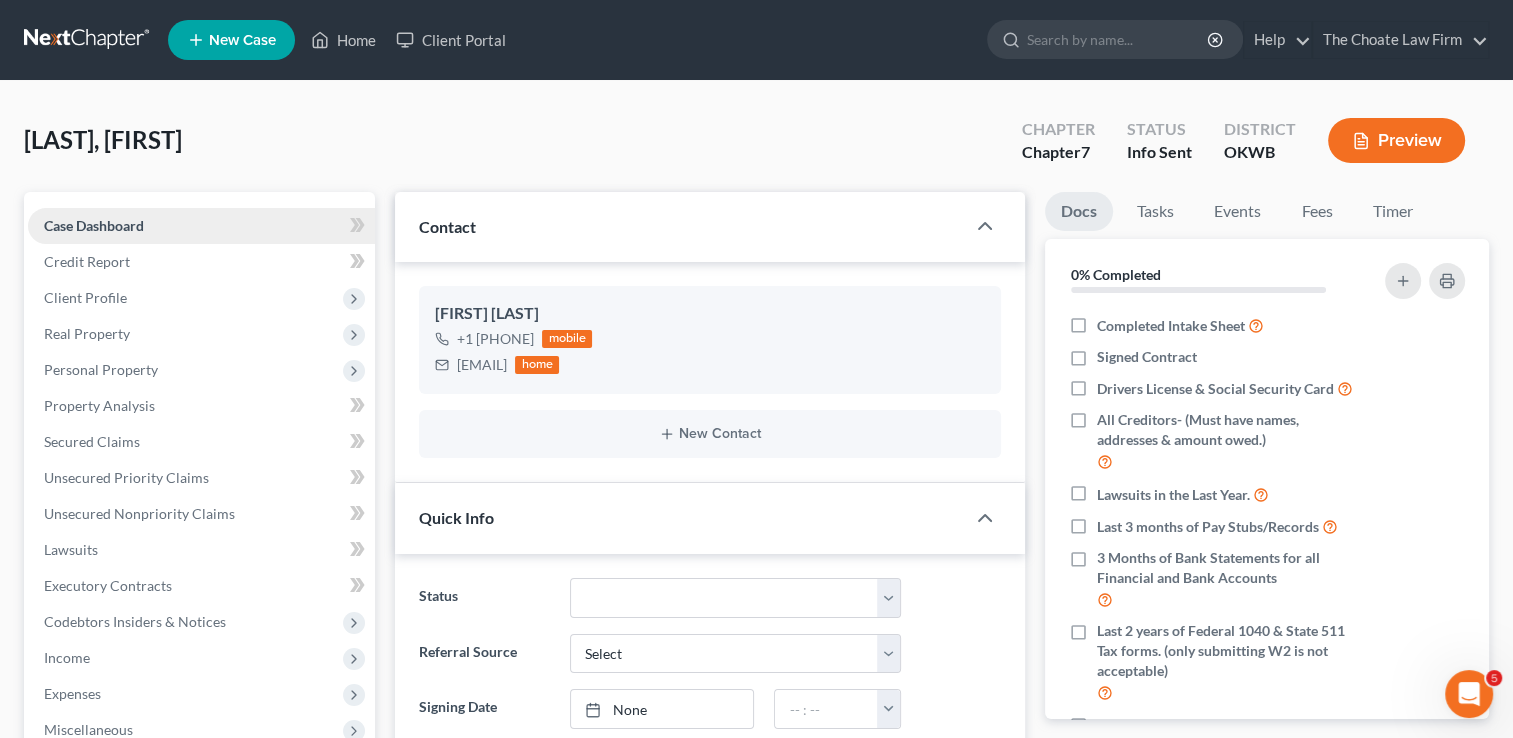 scroll, scrollTop: 300, scrollLeft: 0, axis: vertical 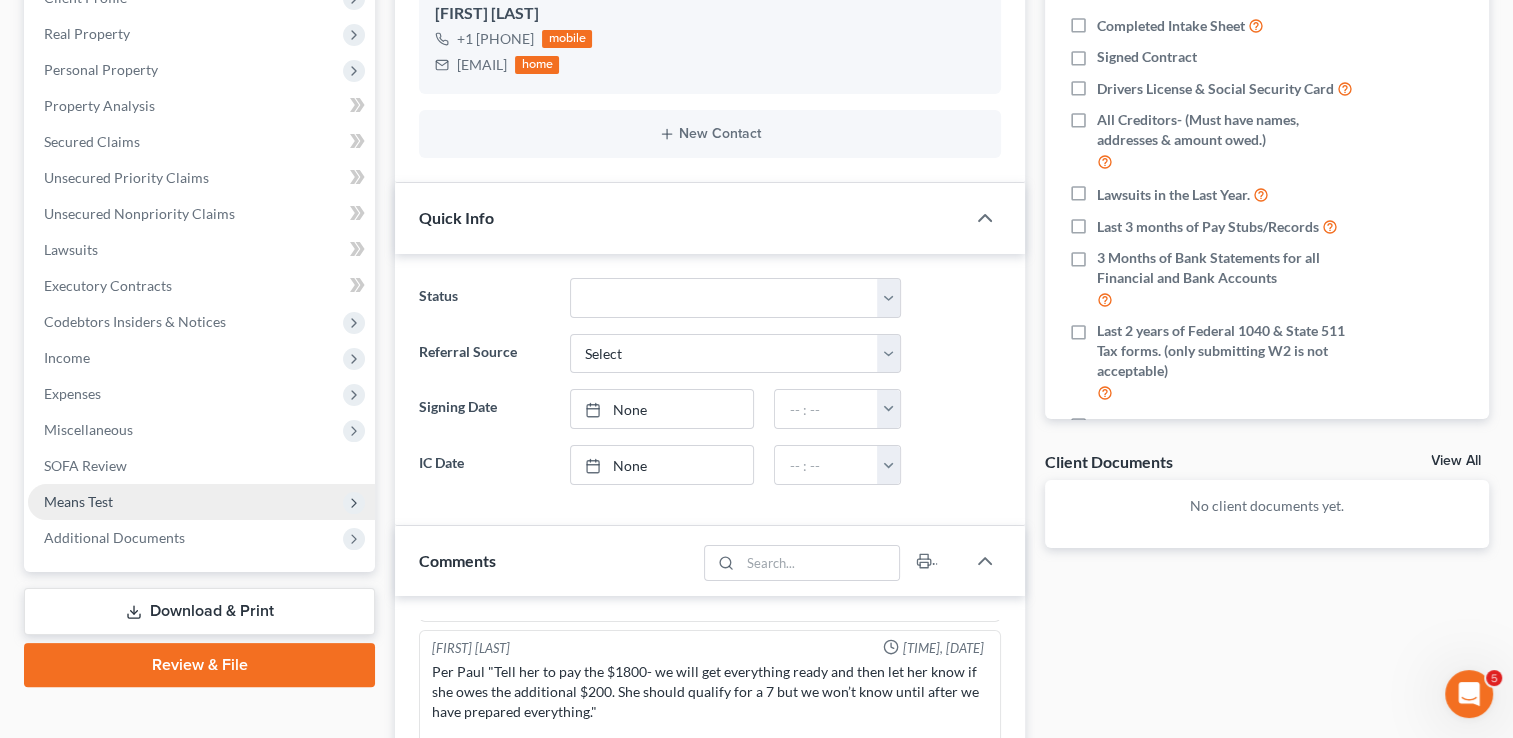 click on "Means Test" at bounding box center (201, 502) 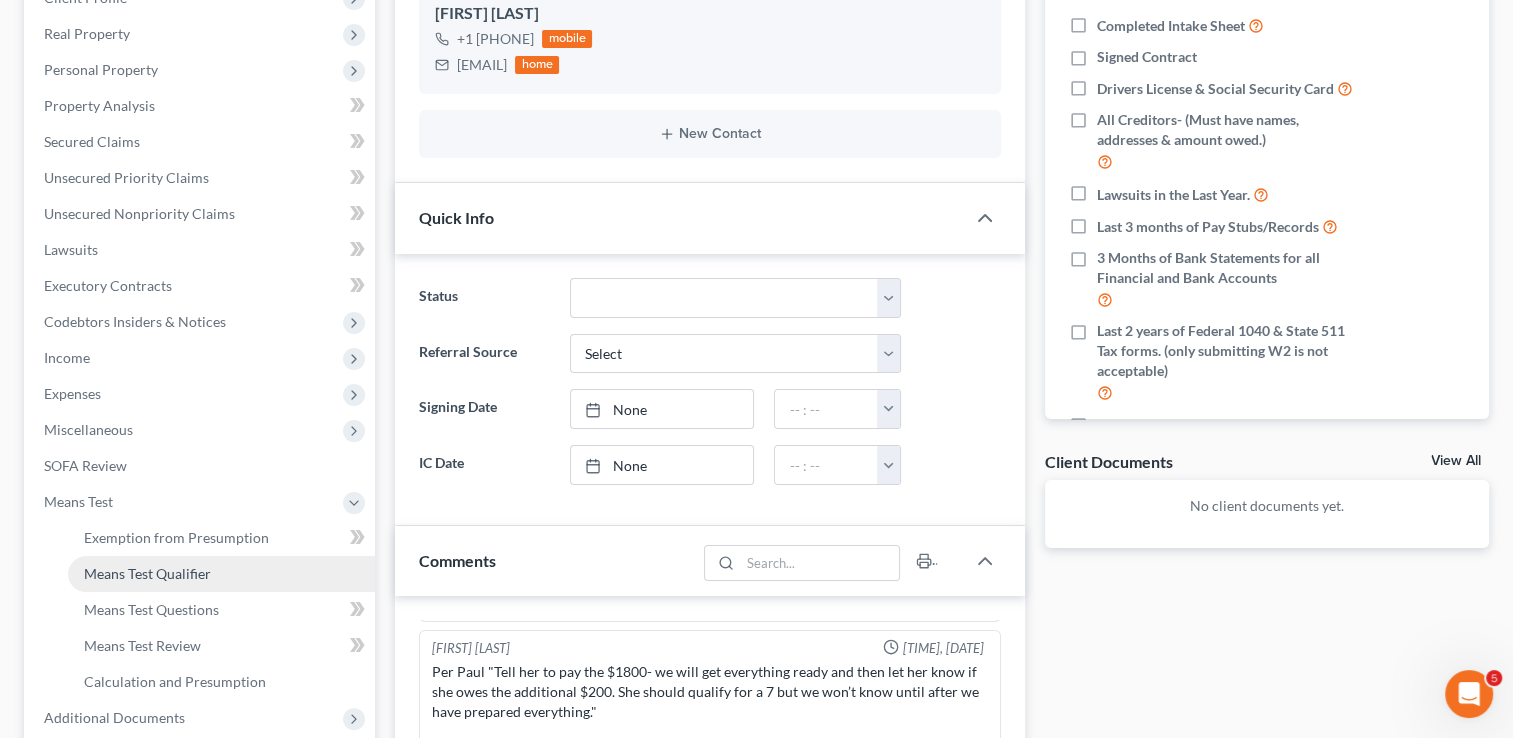 click on "Means Test Qualifier" at bounding box center [147, 573] 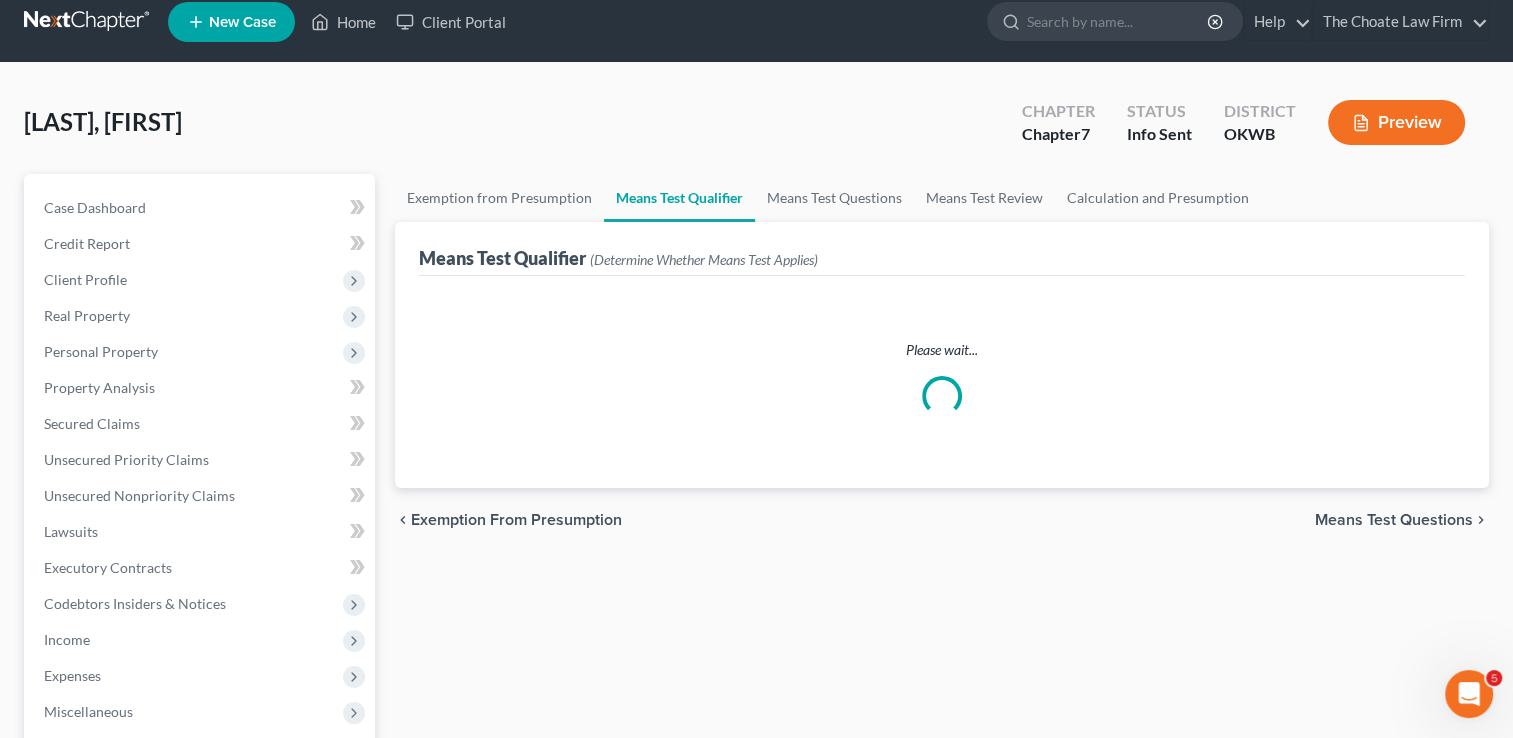 scroll, scrollTop: 0, scrollLeft: 0, axis: both 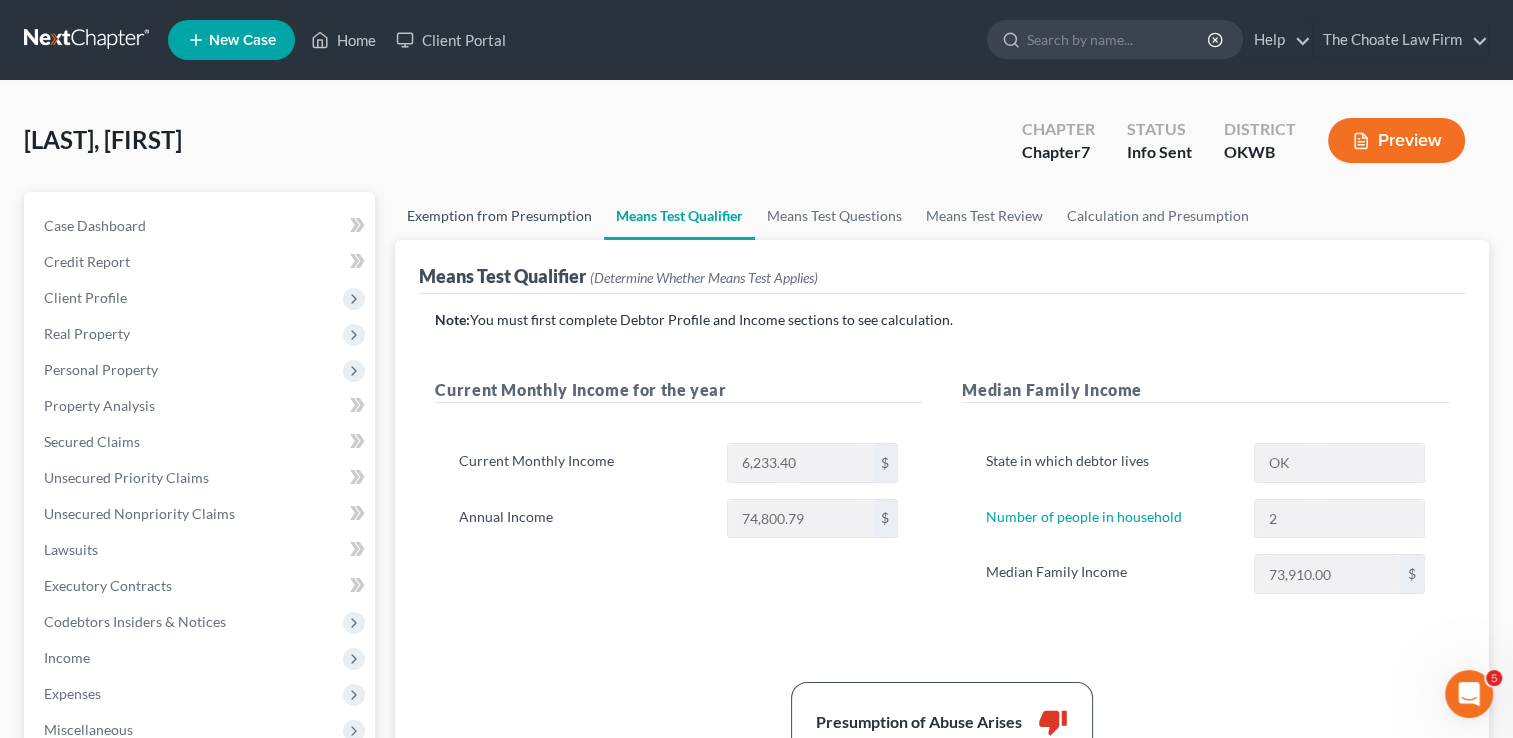 click on "Exemption from Presumption" at bounding box center (499, 216) 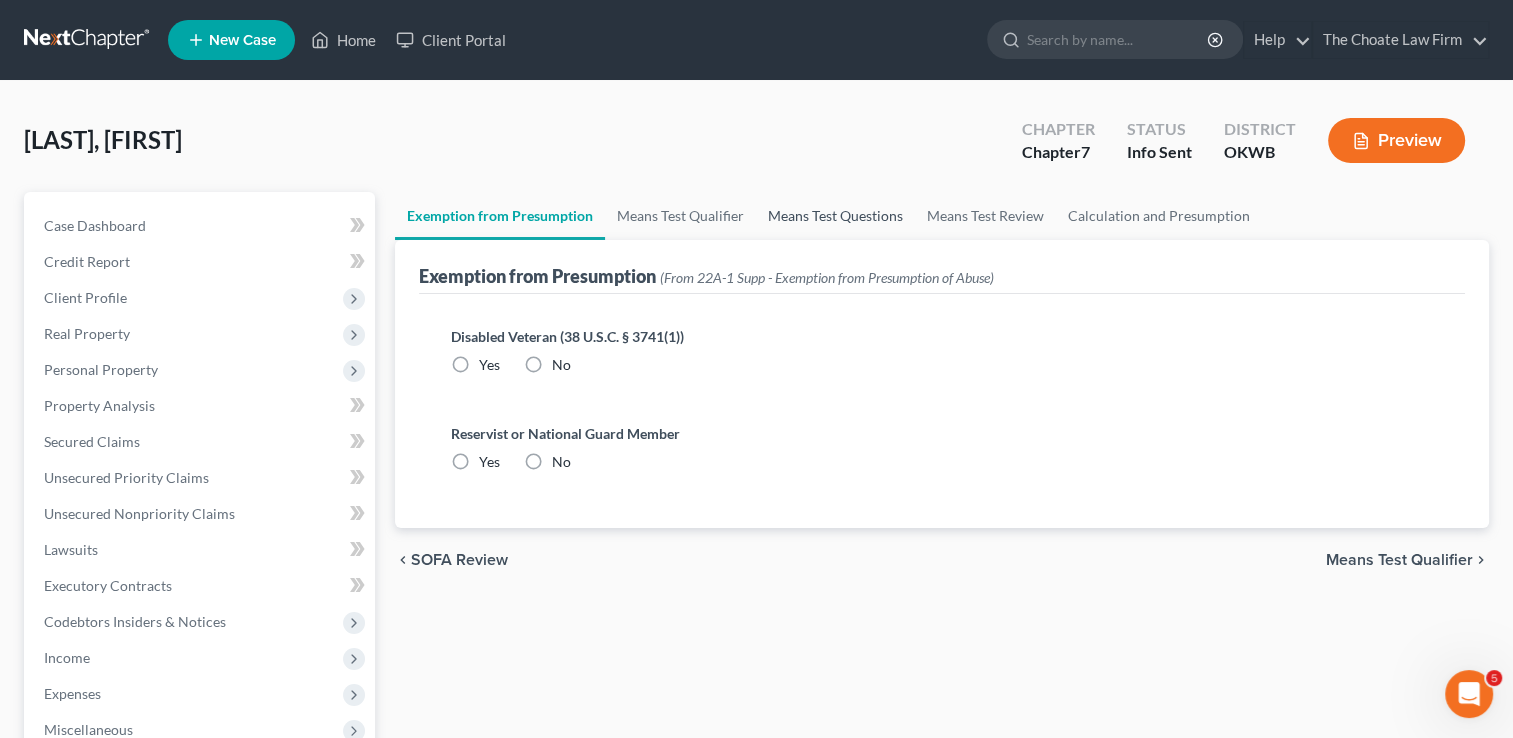 click on "Means Test Questions" at bounding box center (835, 216) 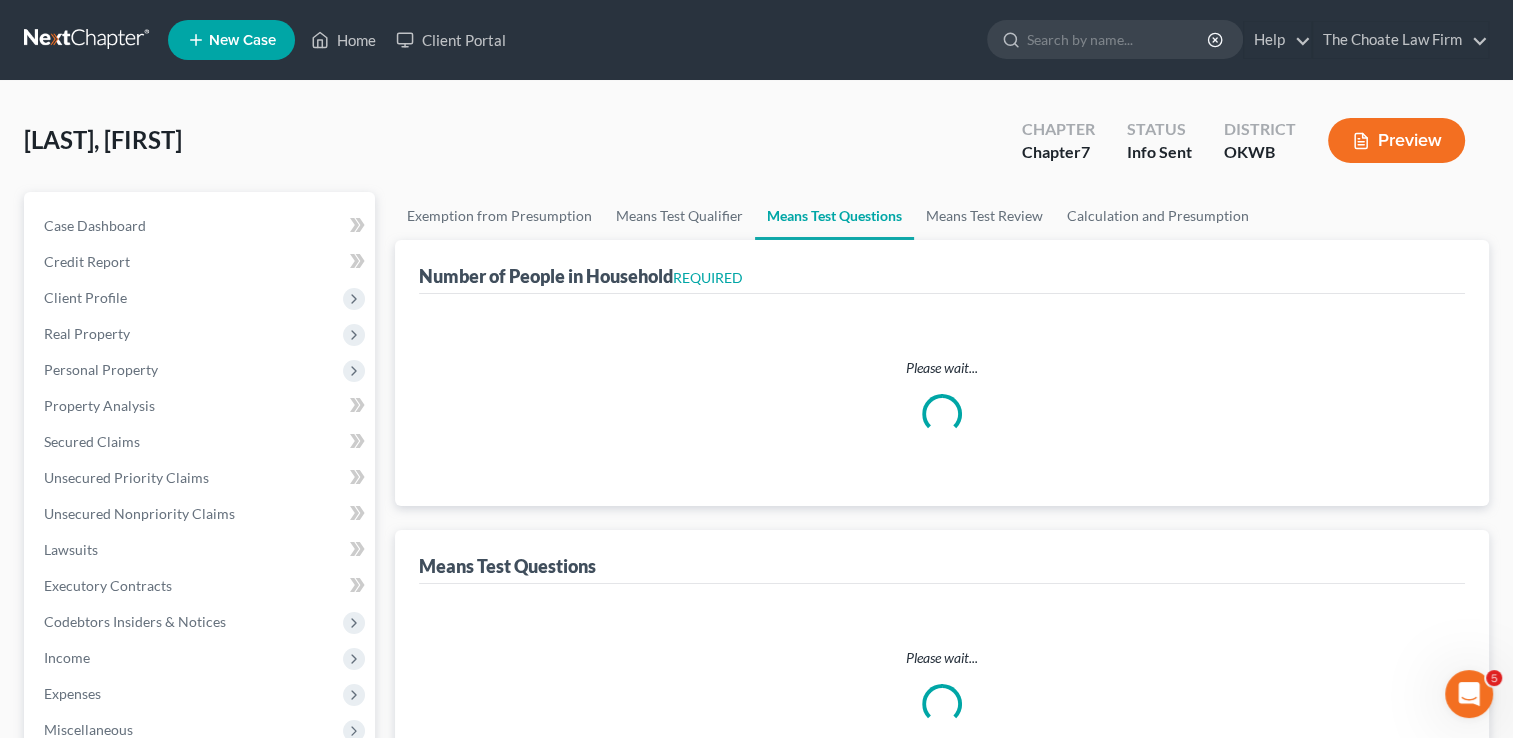 select on "0" 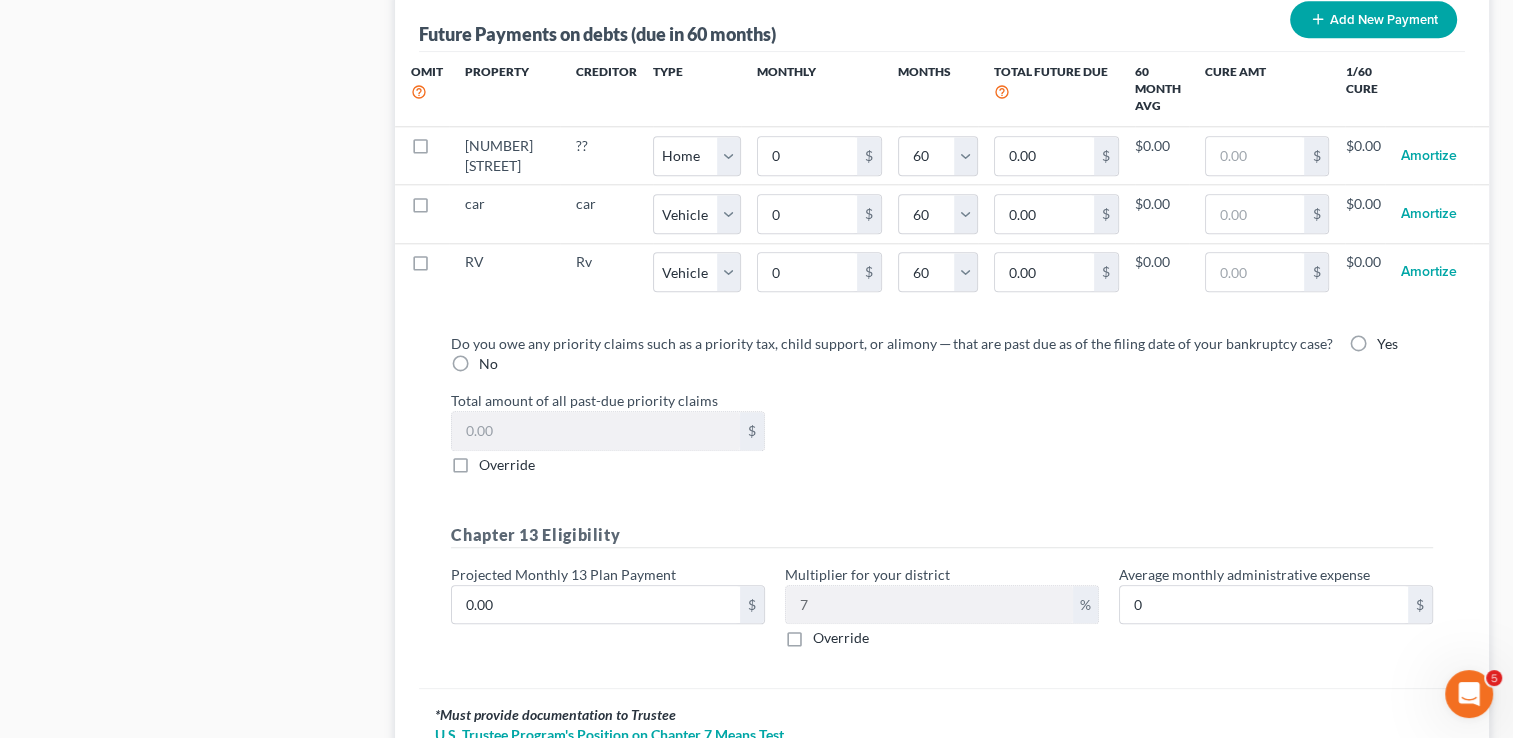 scroll, scrollTop: 2100, scrollLeft: 0, axis: vertical 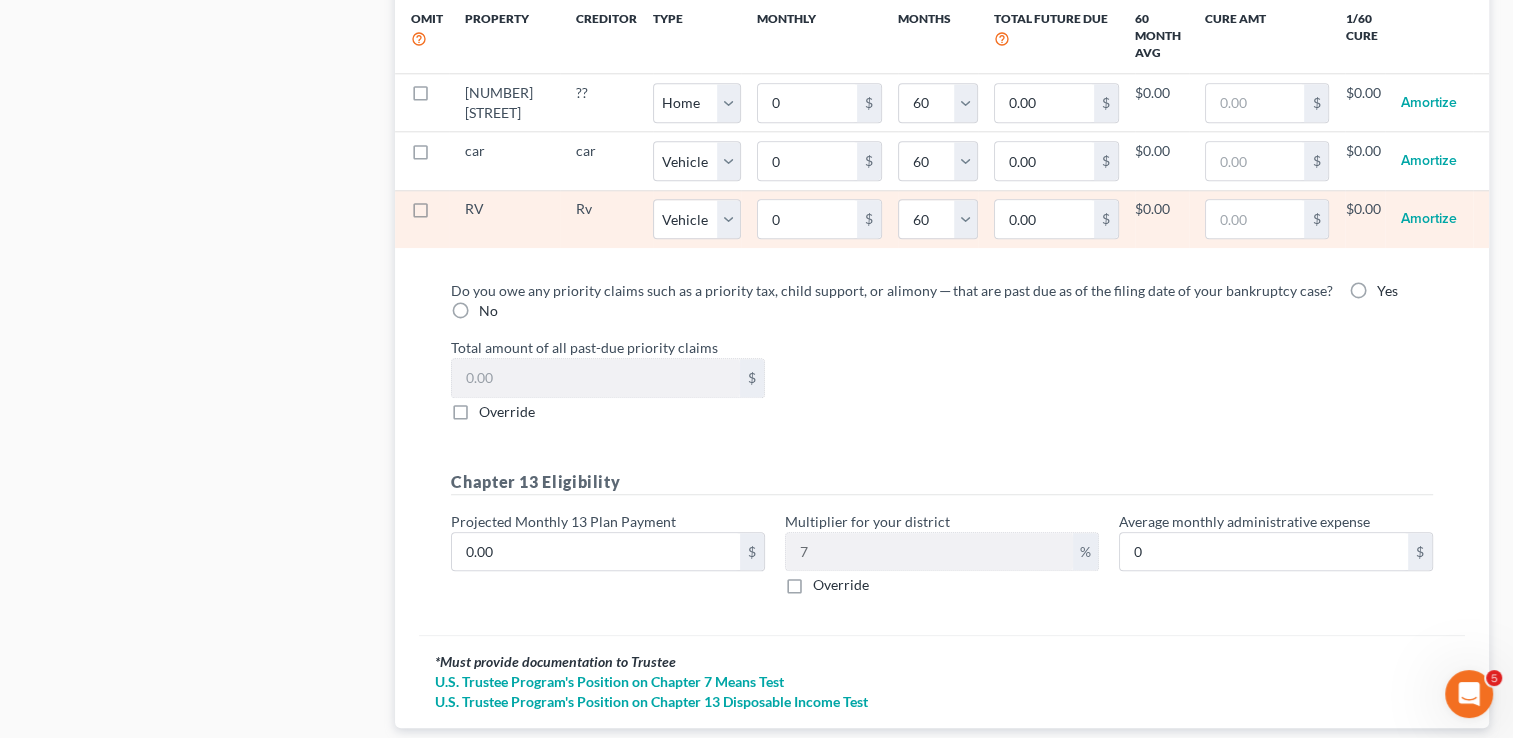 click at bounding box center [439, 214] 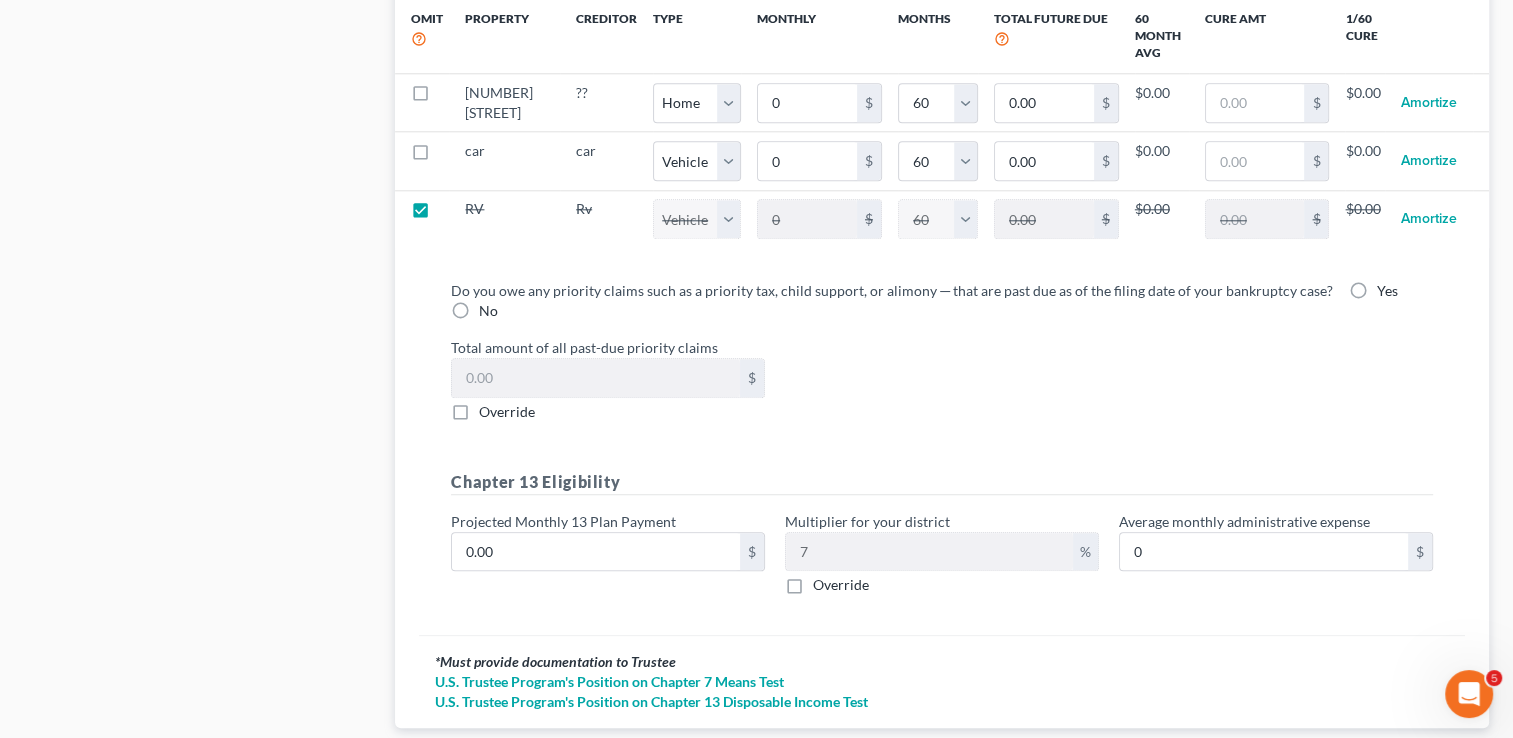 select on "1" 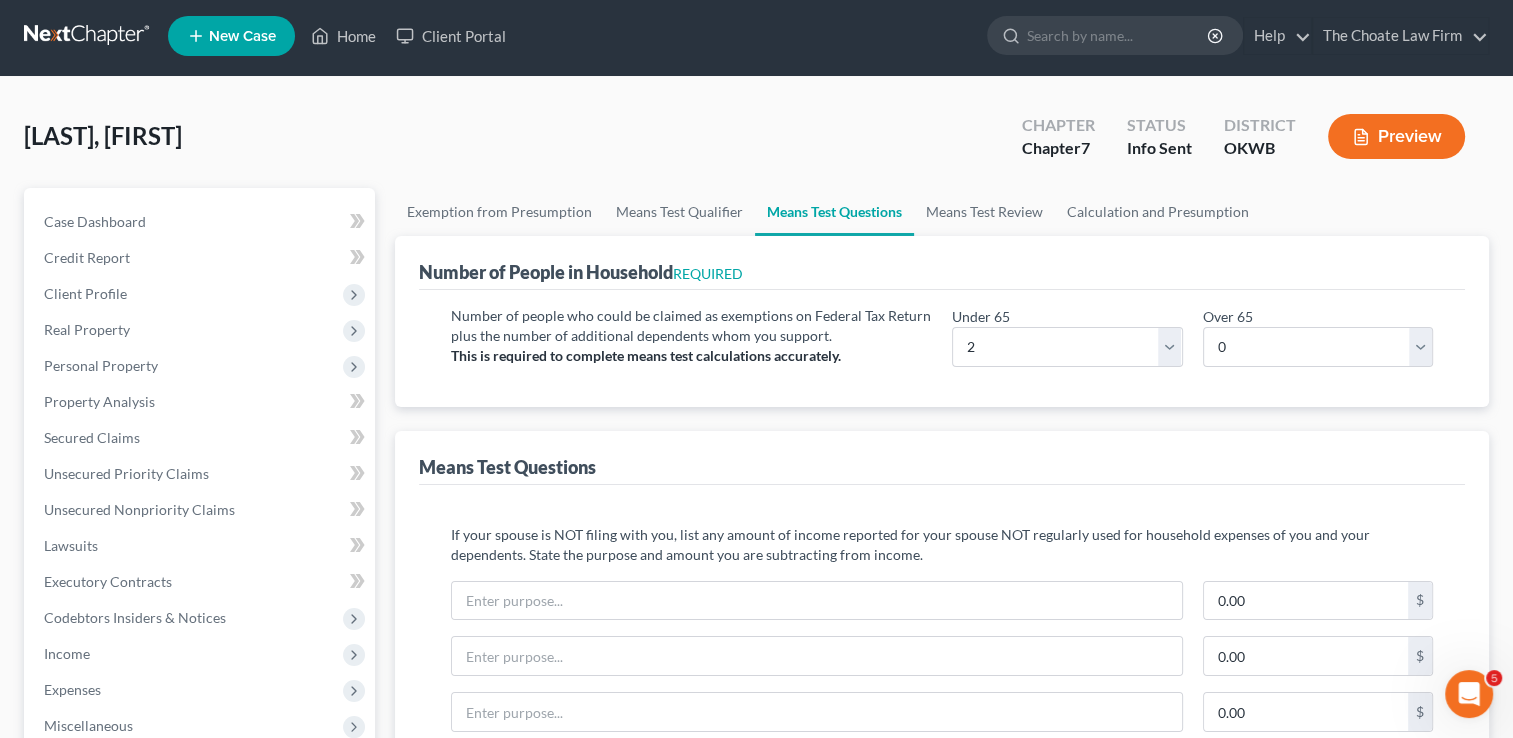 scroll, scrollTop: 0, scrollLeft: 0, axis: both 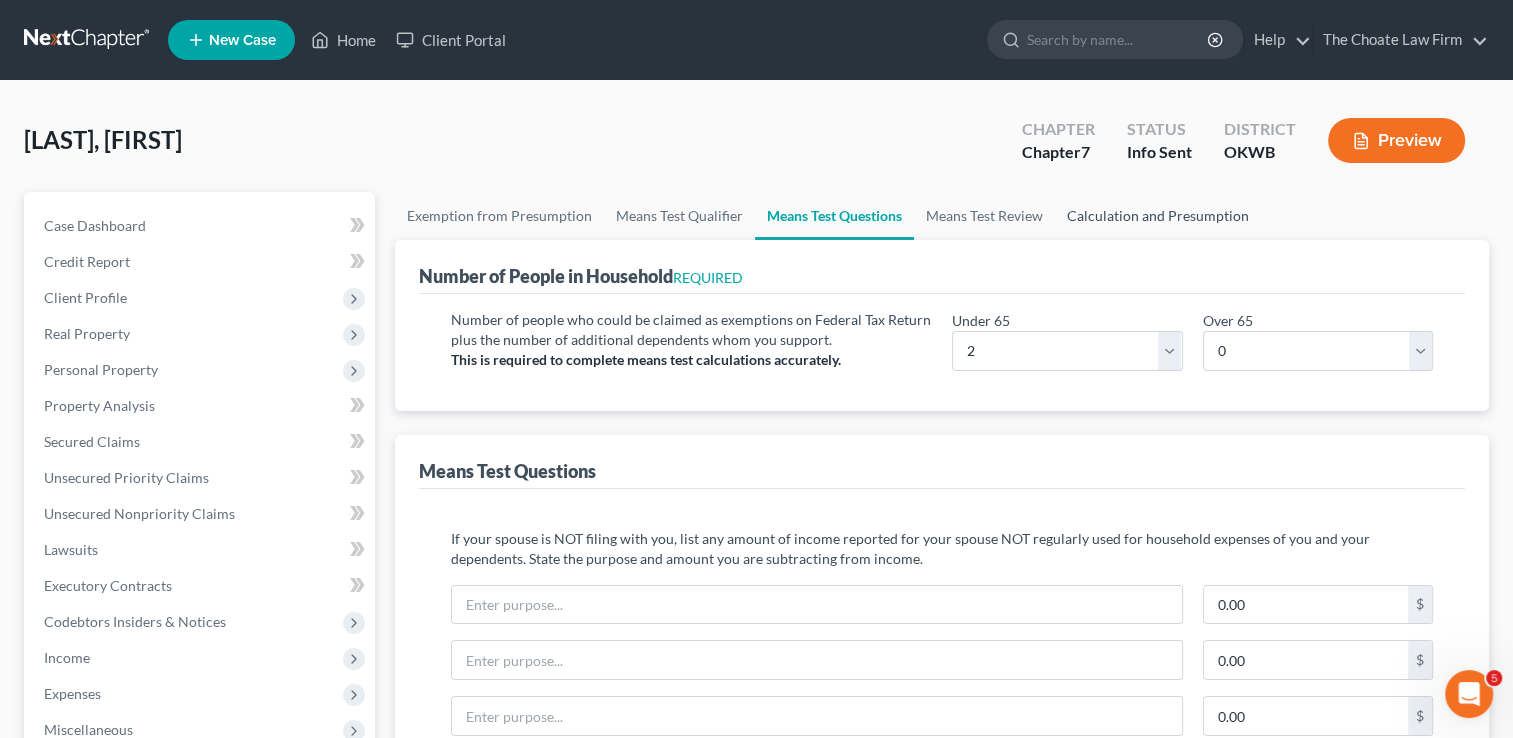 click on "Calculation and Presumption" at bounding box center (1158, 216) 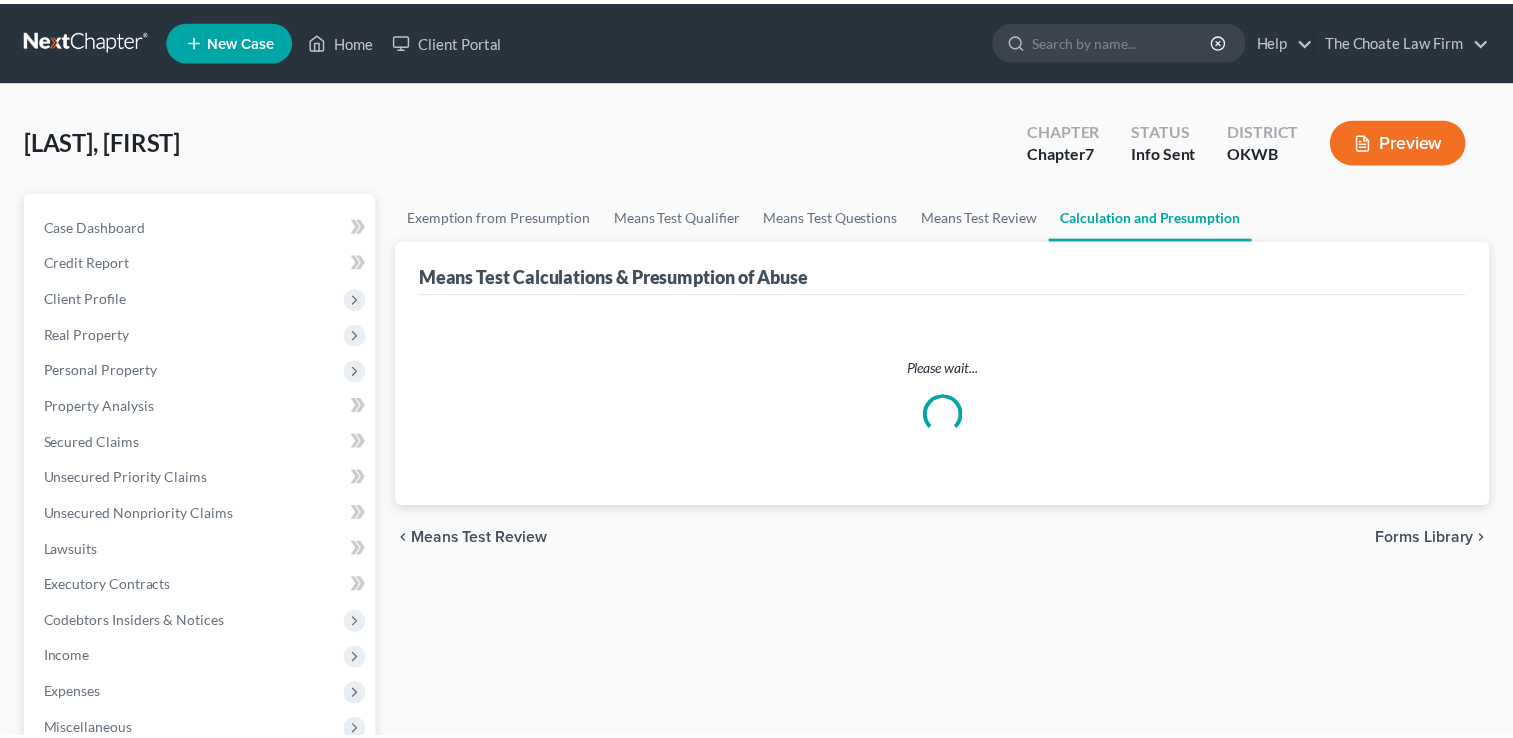 scroll, scrollTop: 0, scrollLeft: 0, axis: both 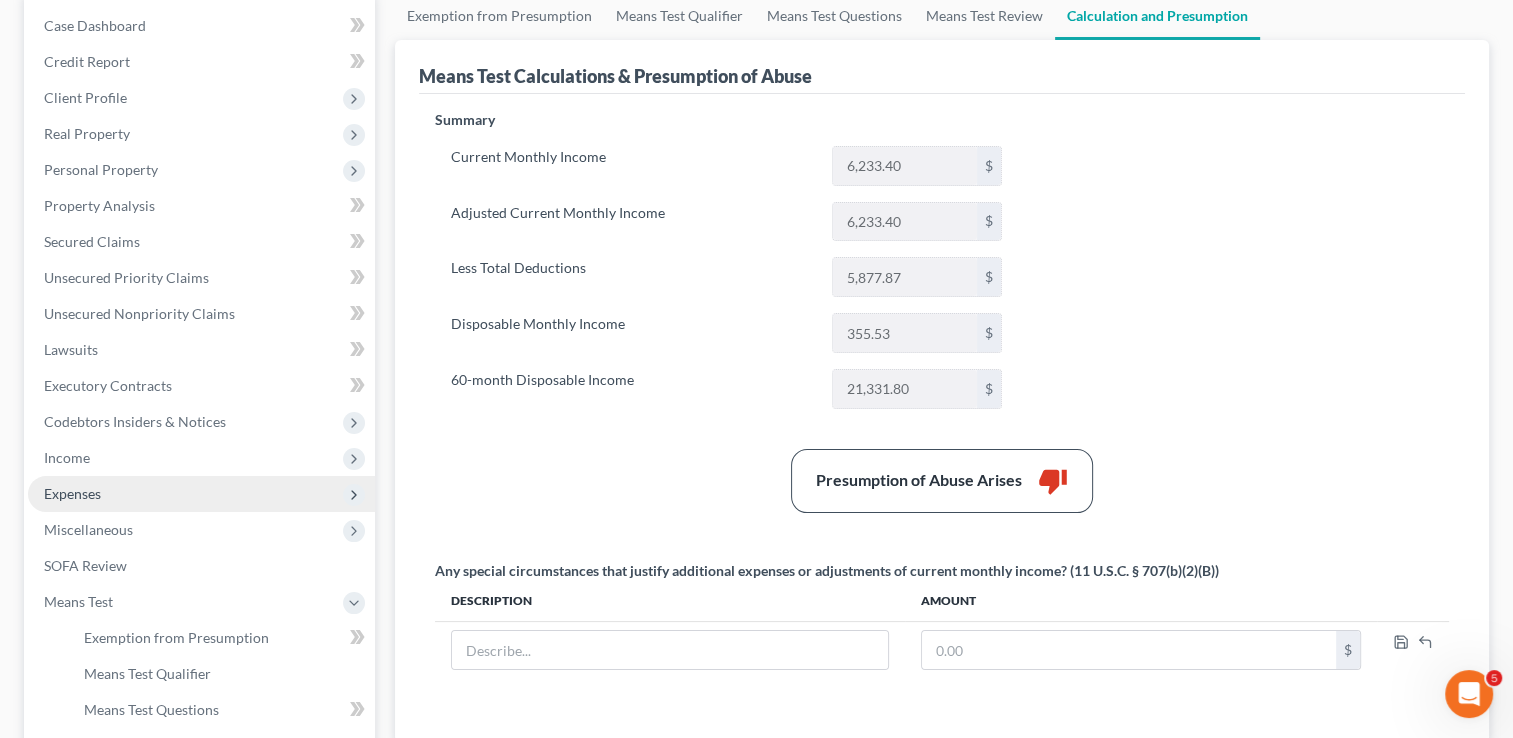 click on "Expenses" at bounding box center [72, 493] 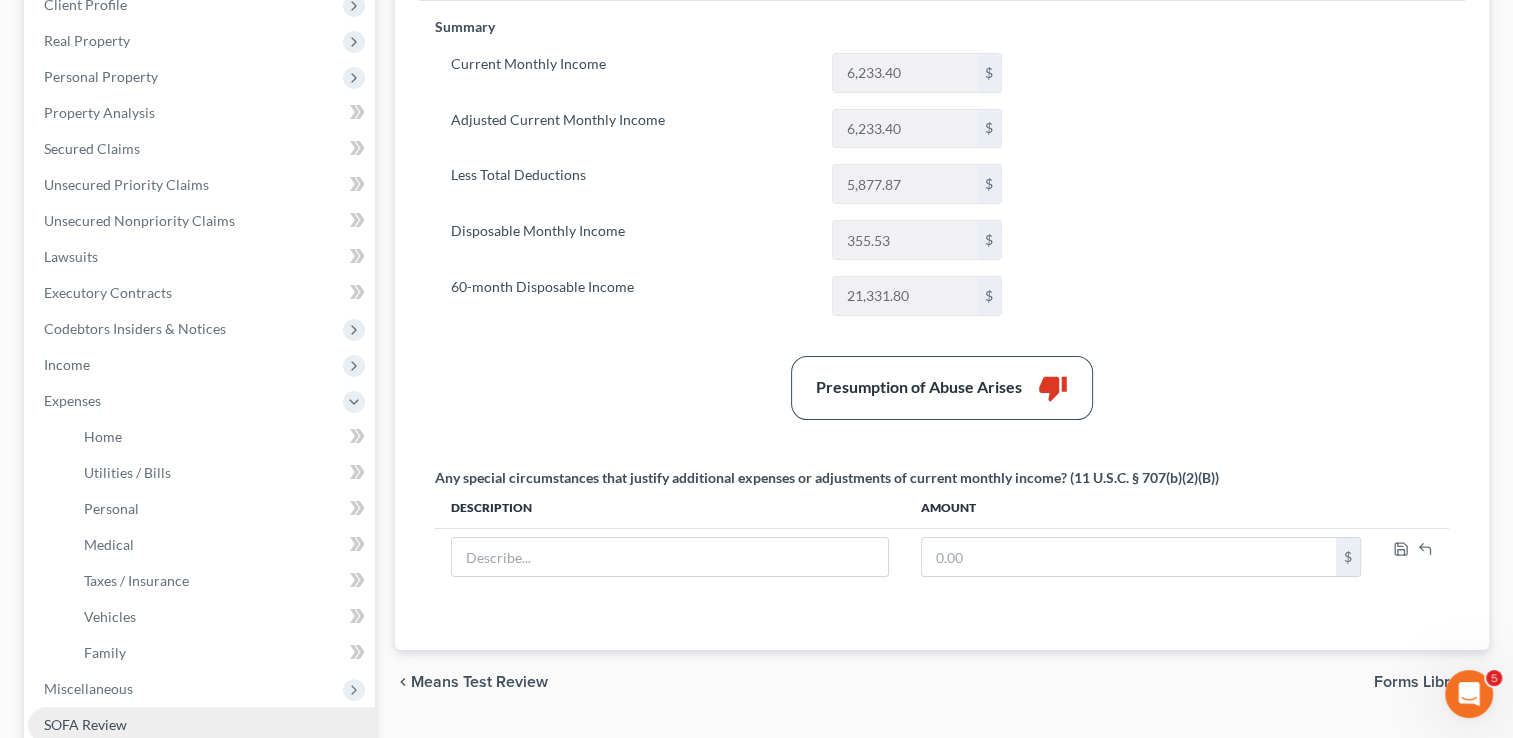 scroll, scrollTop: 400, scrollLeft: 0, axis: vertical 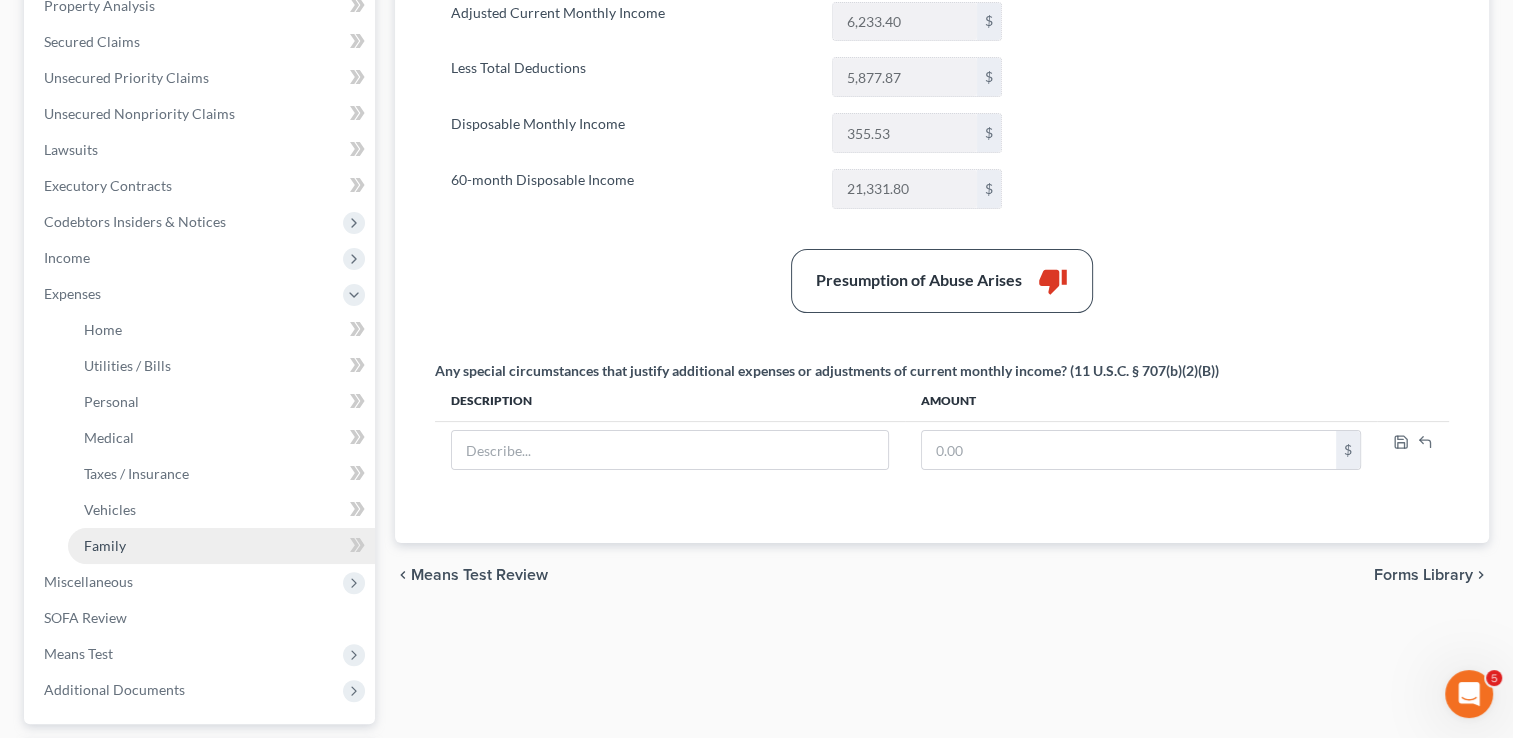 click on "Family" at bounding box center [221, 546] 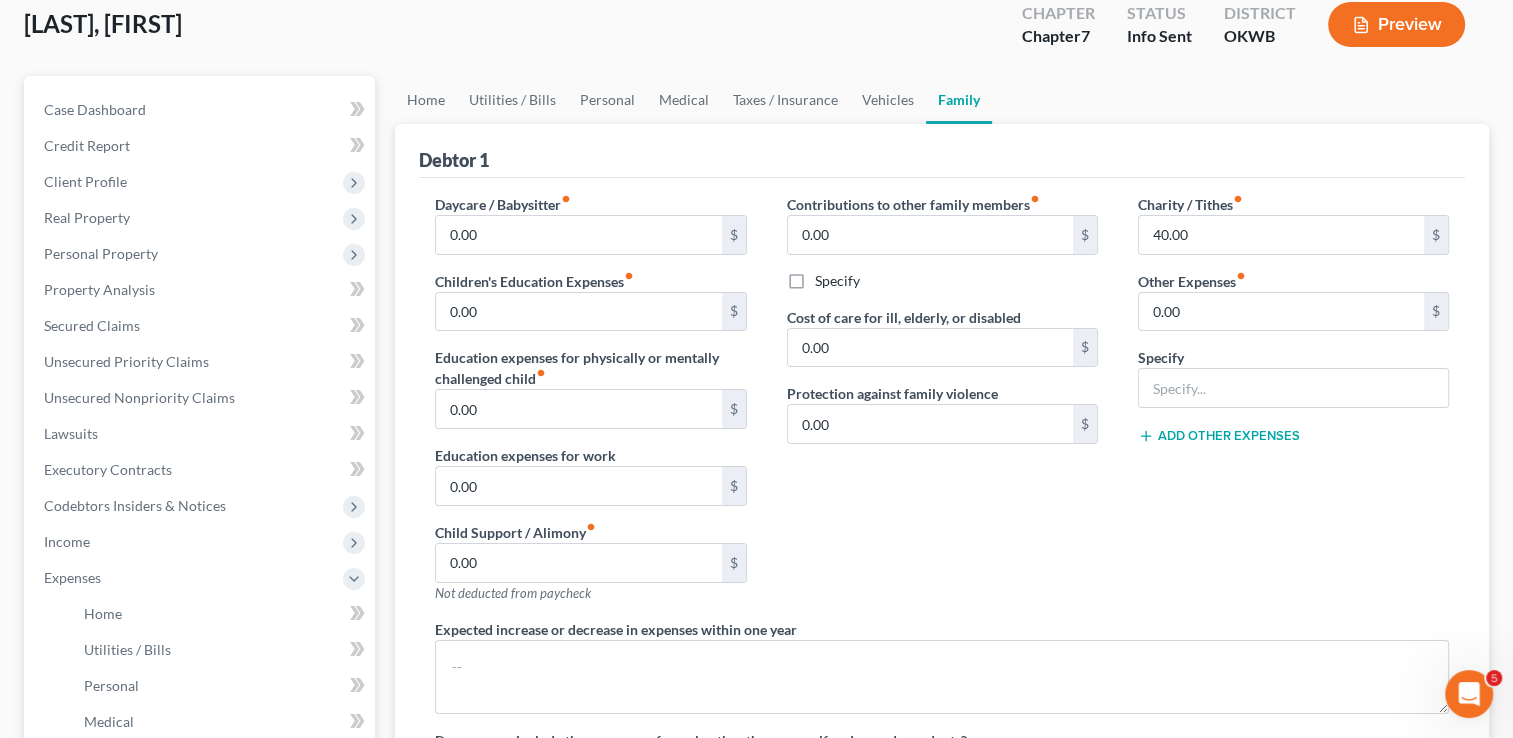 scroll, scrollTop: 0, scrollLeft: 0, axis: both 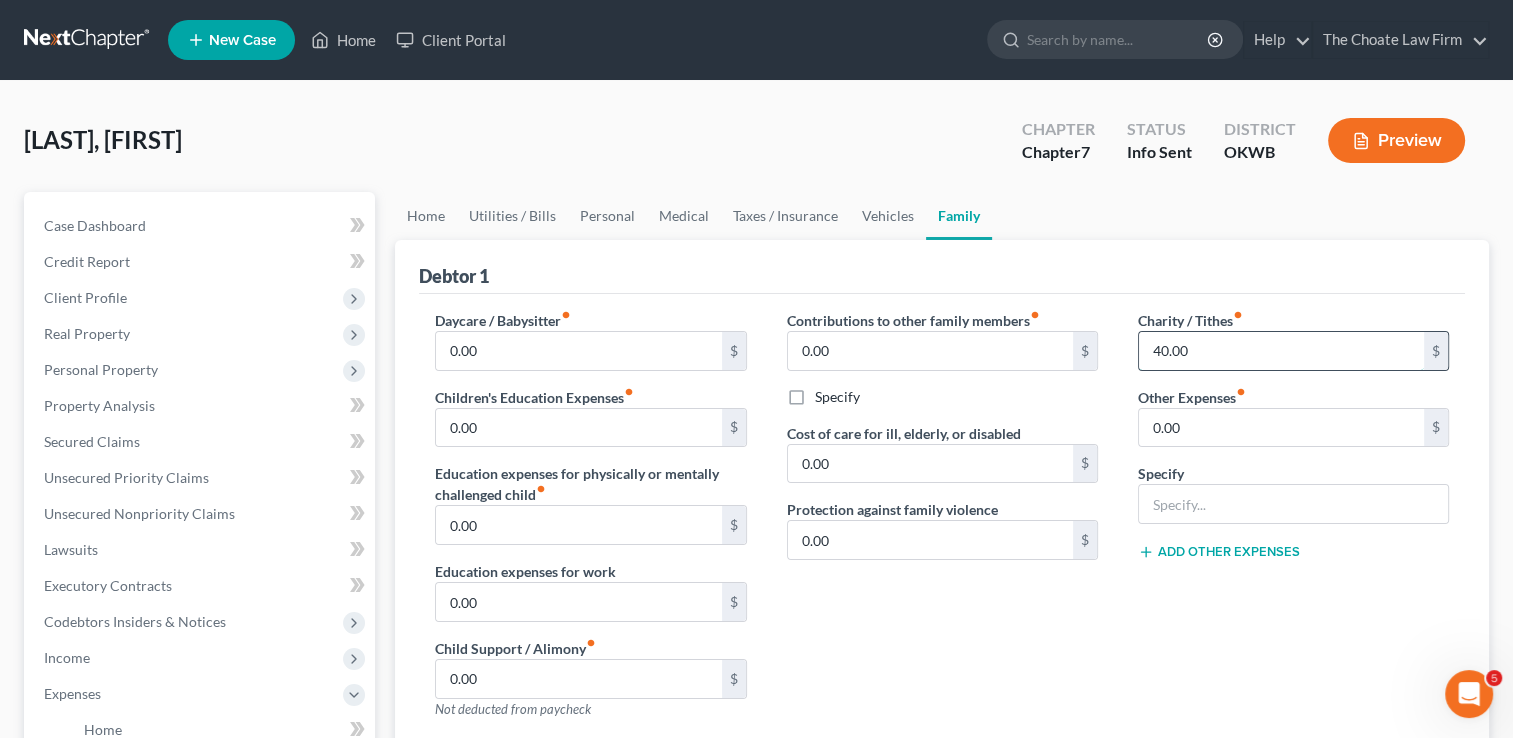 click on "40.00" at bounding box center [1281, 351] 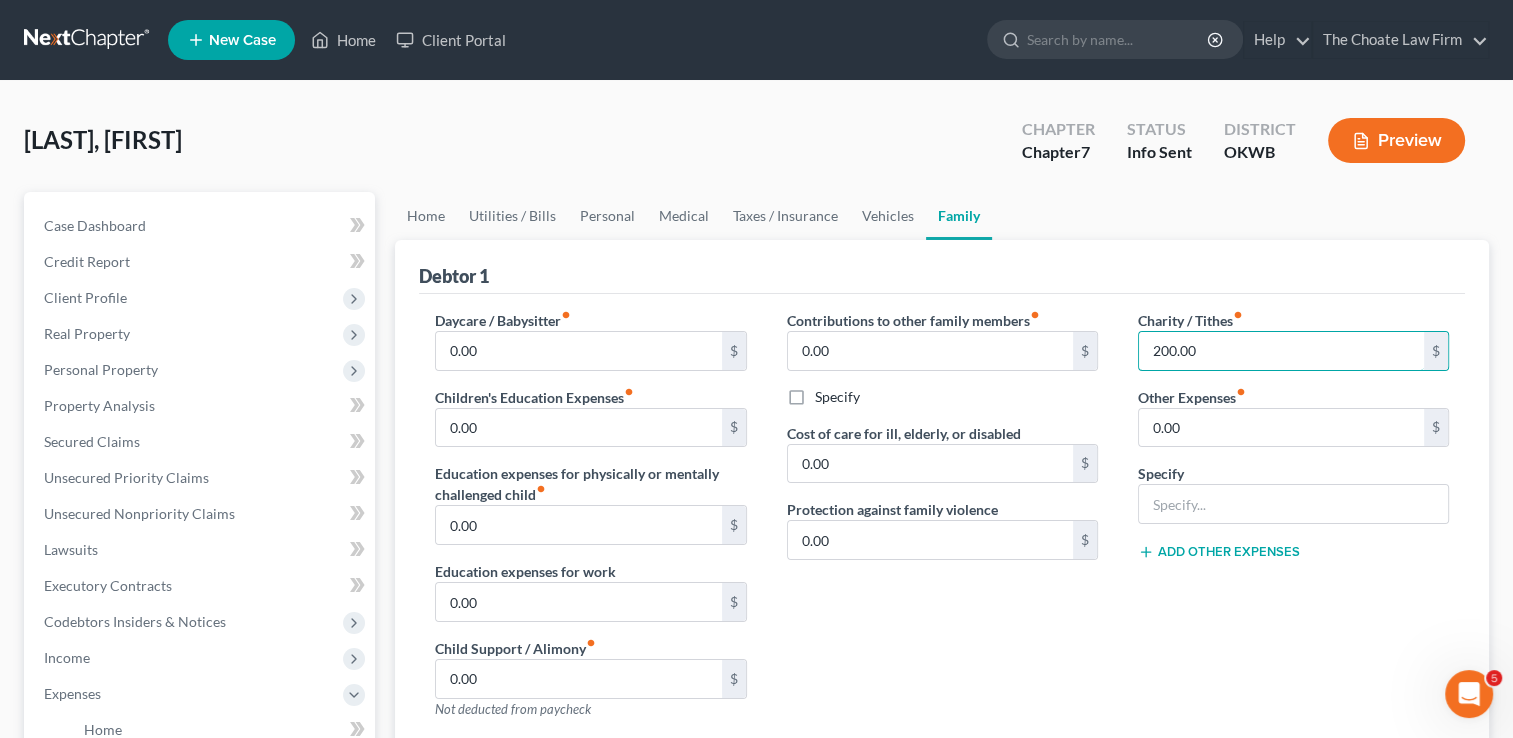 type on "200.00" 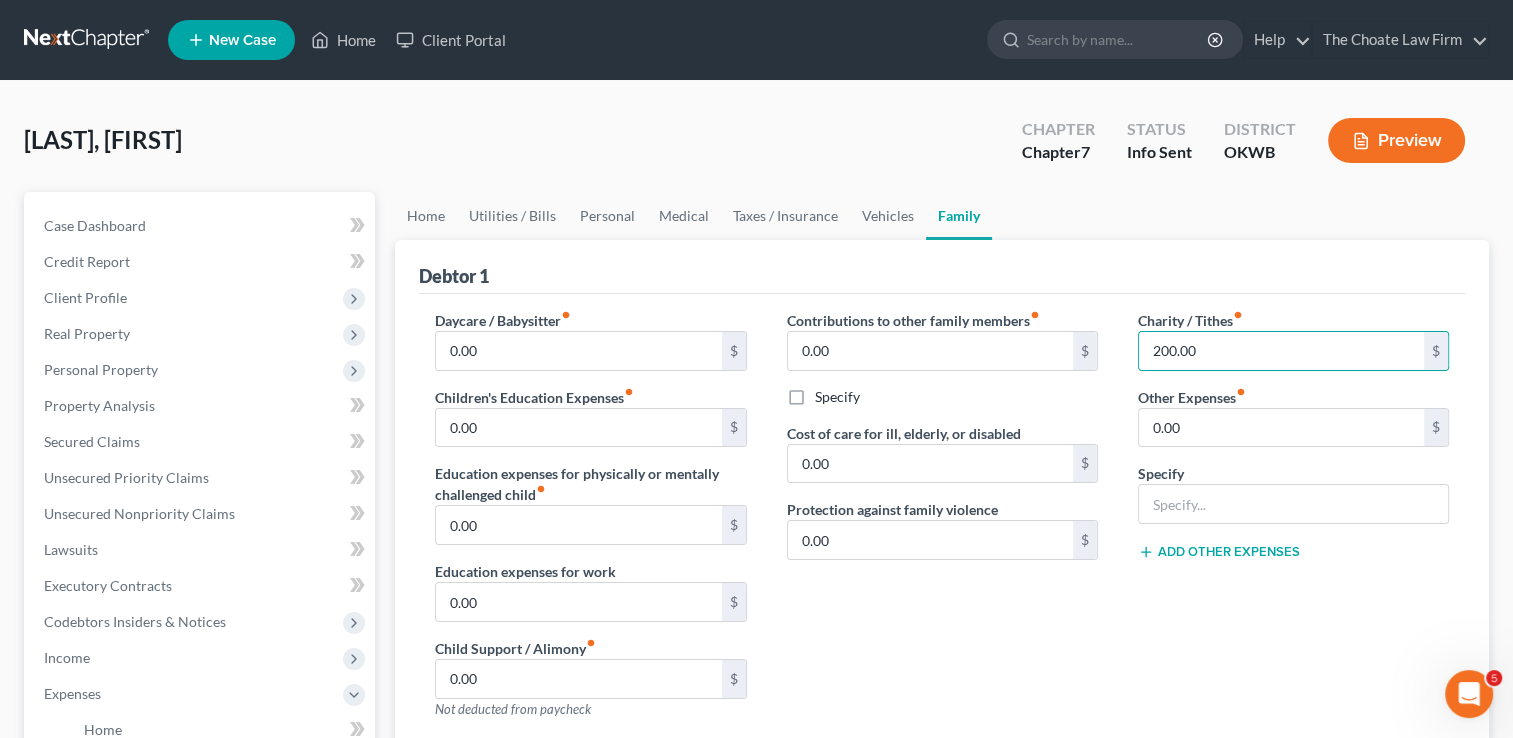 click on "Contributions to other family members  fiber_manual_record 0.00 $ Specify Cost of care for ill, elderly, or disabled 0.00 $ Protection against family violence 0.00 $" at bounding box center (942, 522) 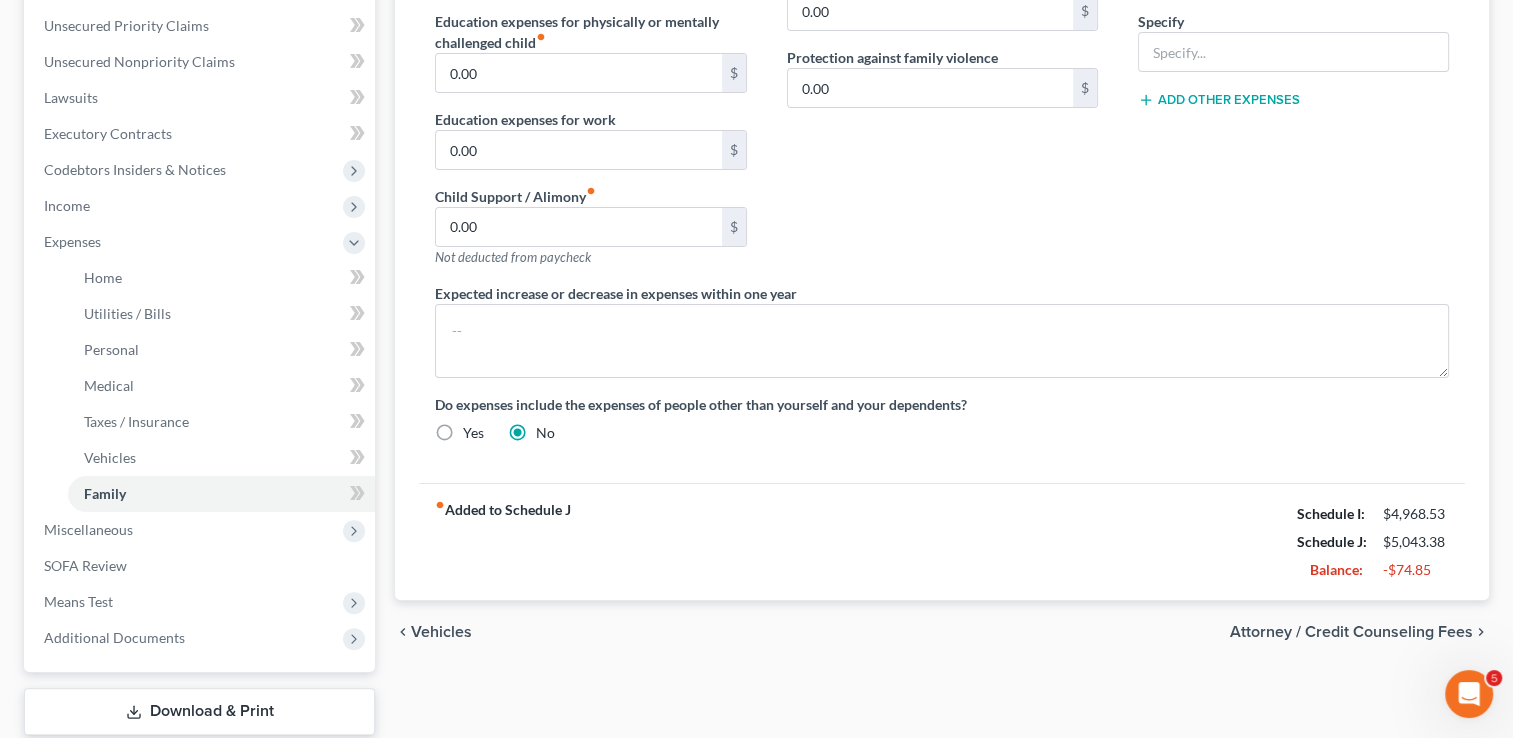 scroll, scrollTop: 500, scrollLeft: 0, axis: vertical 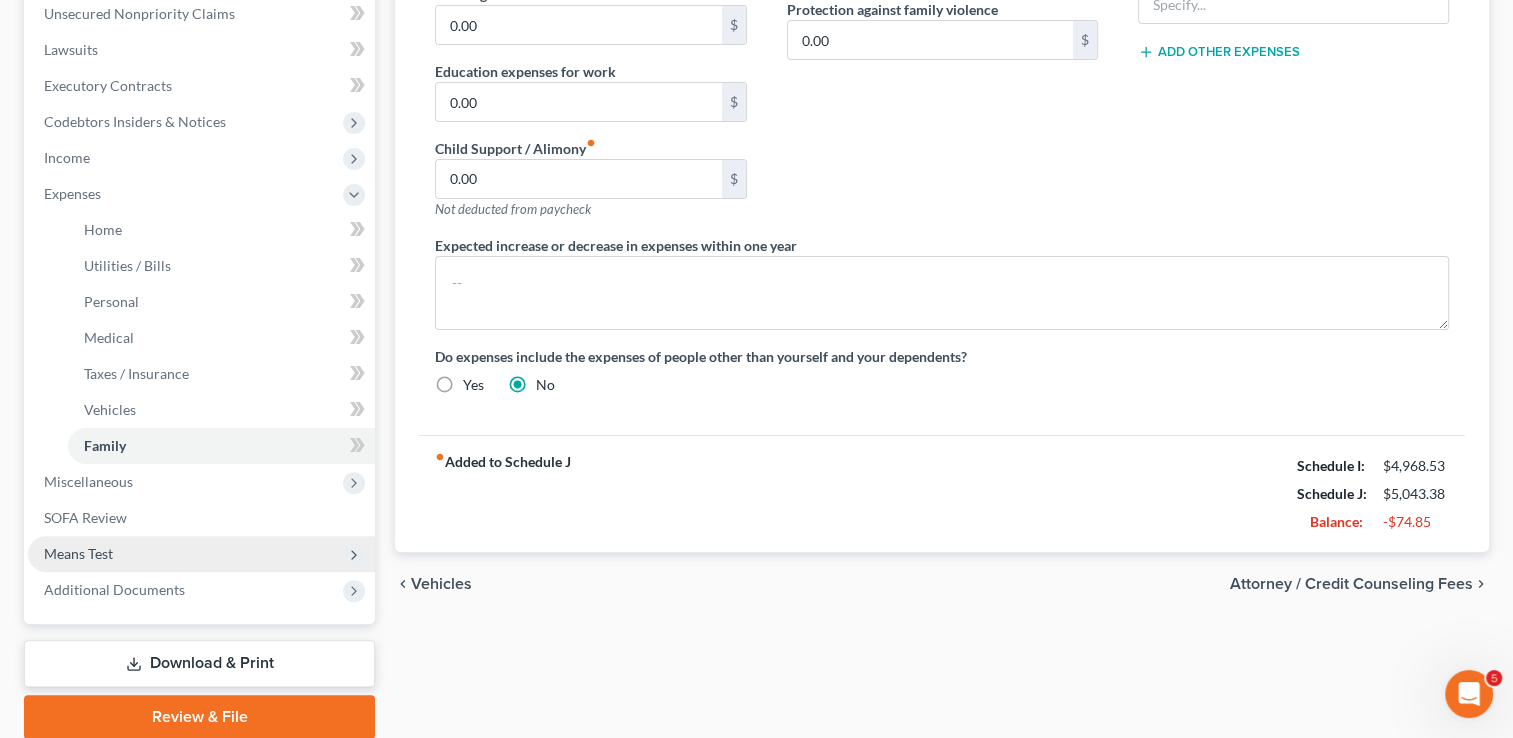 click on "Means Test" at bounding box center [201, 554] 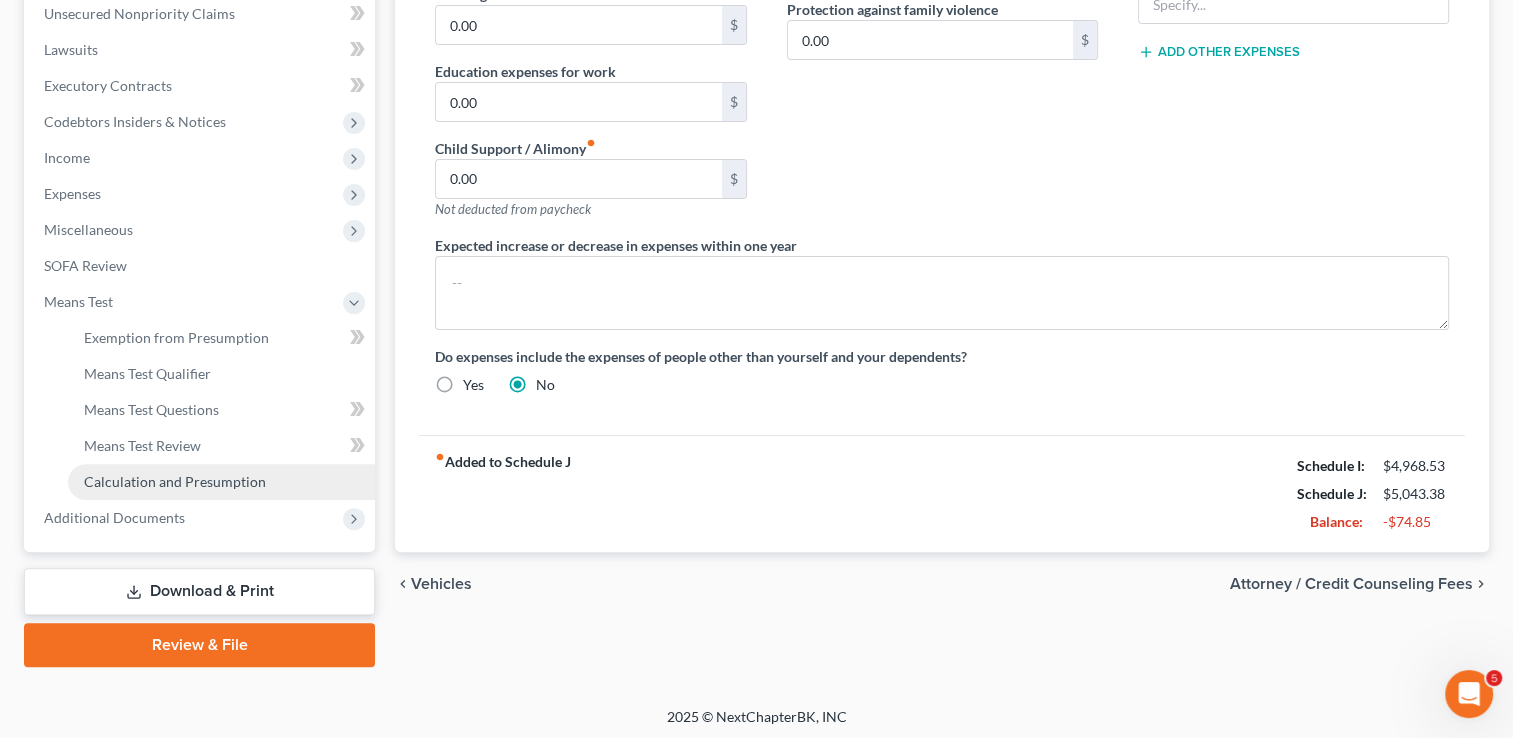 click on "Calculation and Presumption" at bounding box center (175, 481) 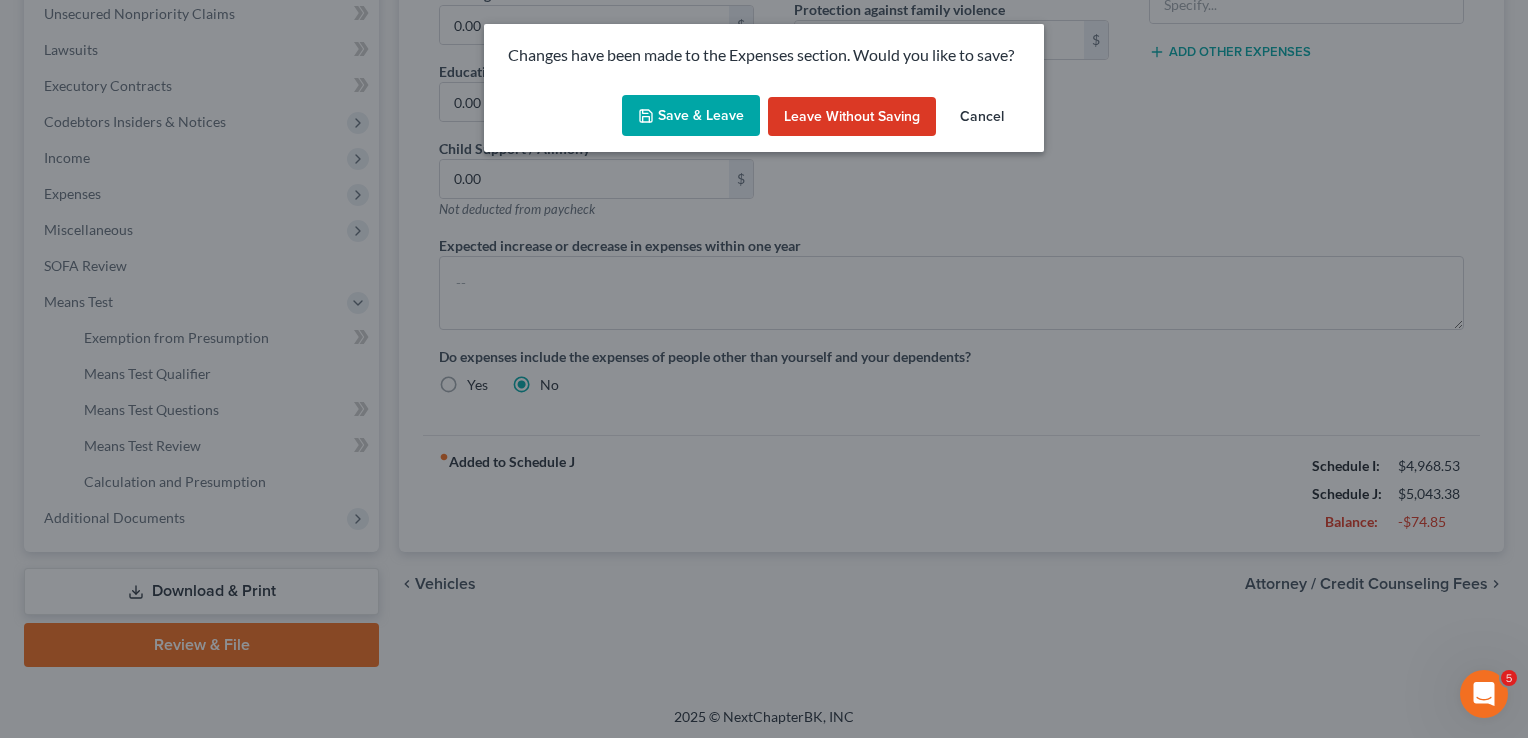 click on "Save & Leave" at bounding box center [691, 116] 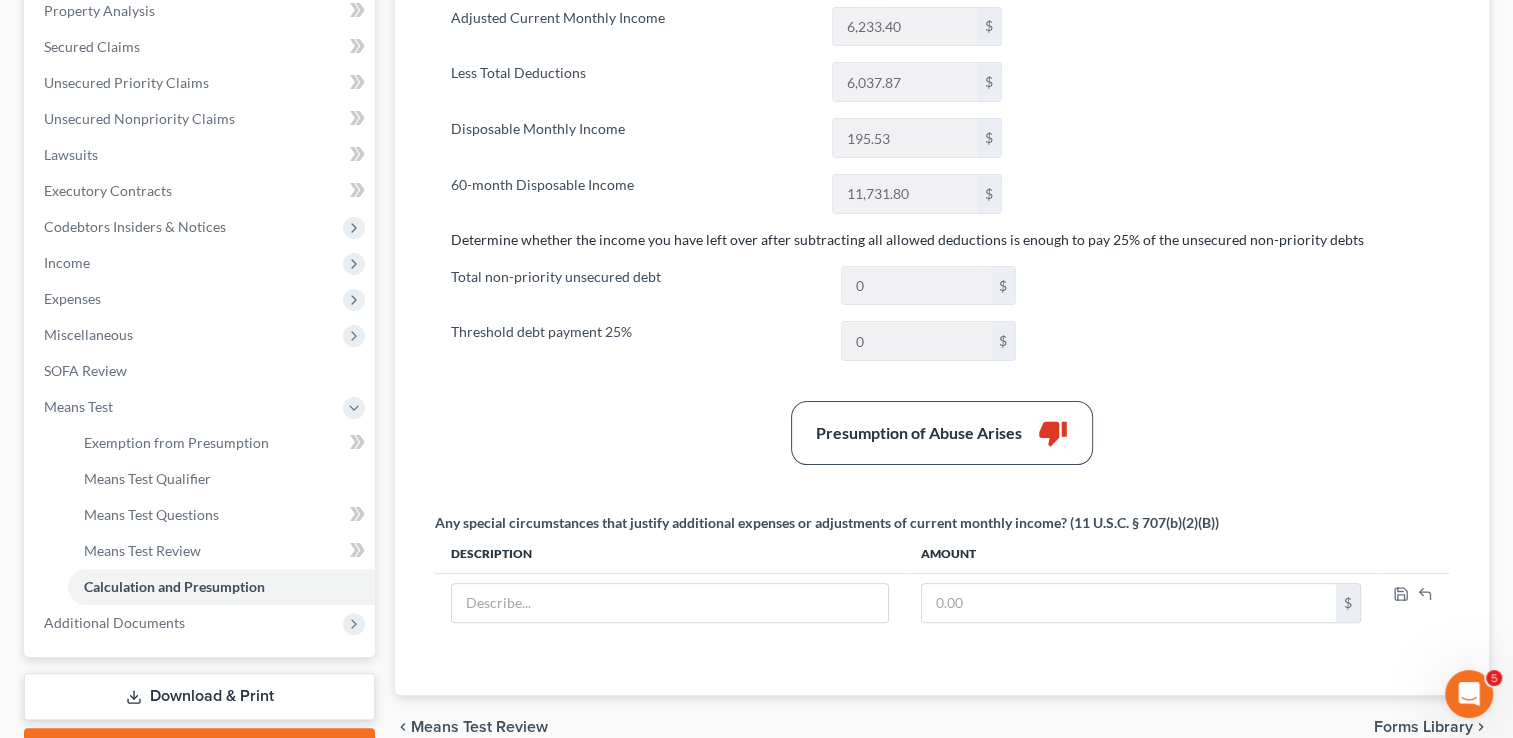 scroll, scrollTop: 400, scrollLeft: 0, axis: vertical 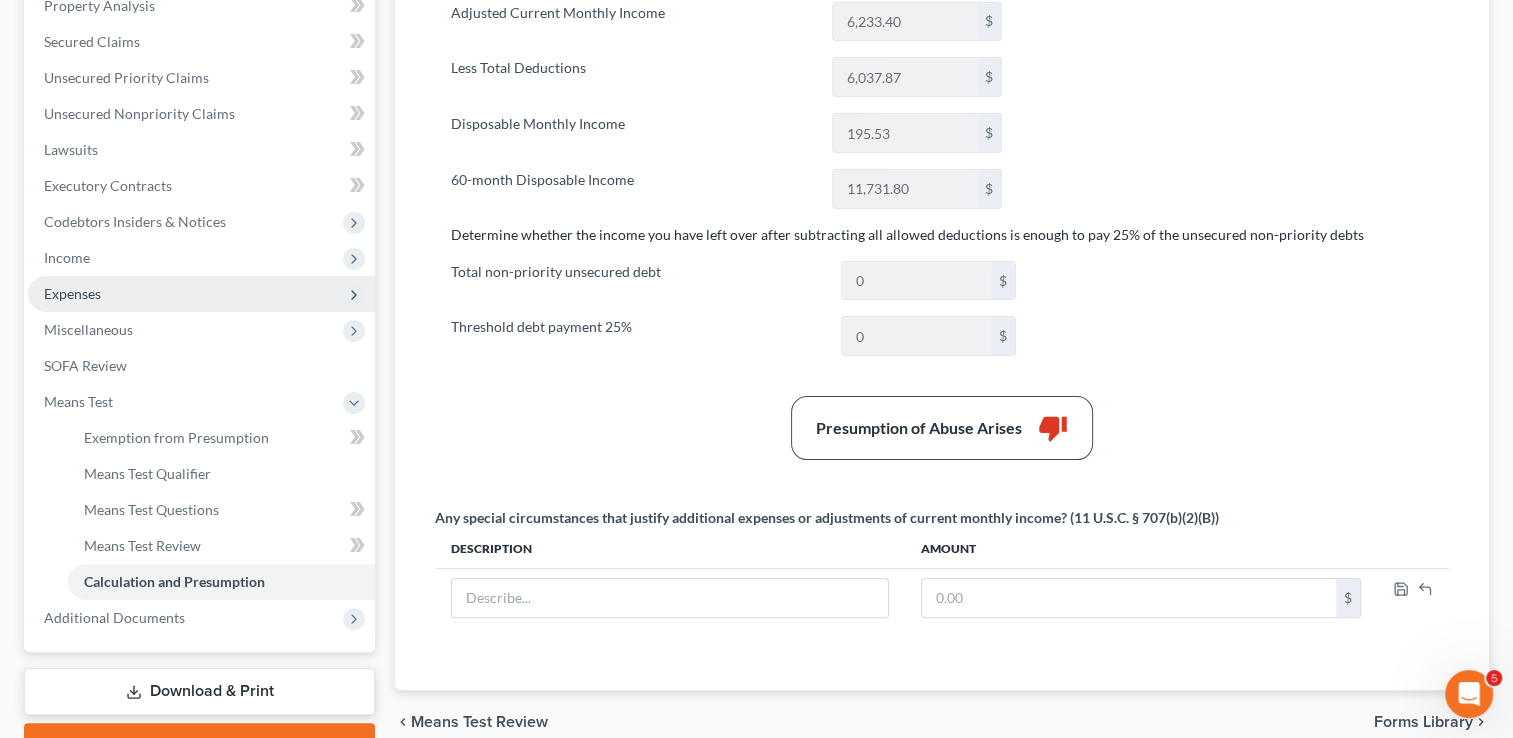 click on "Expenses" at bounding box center (72, 293) 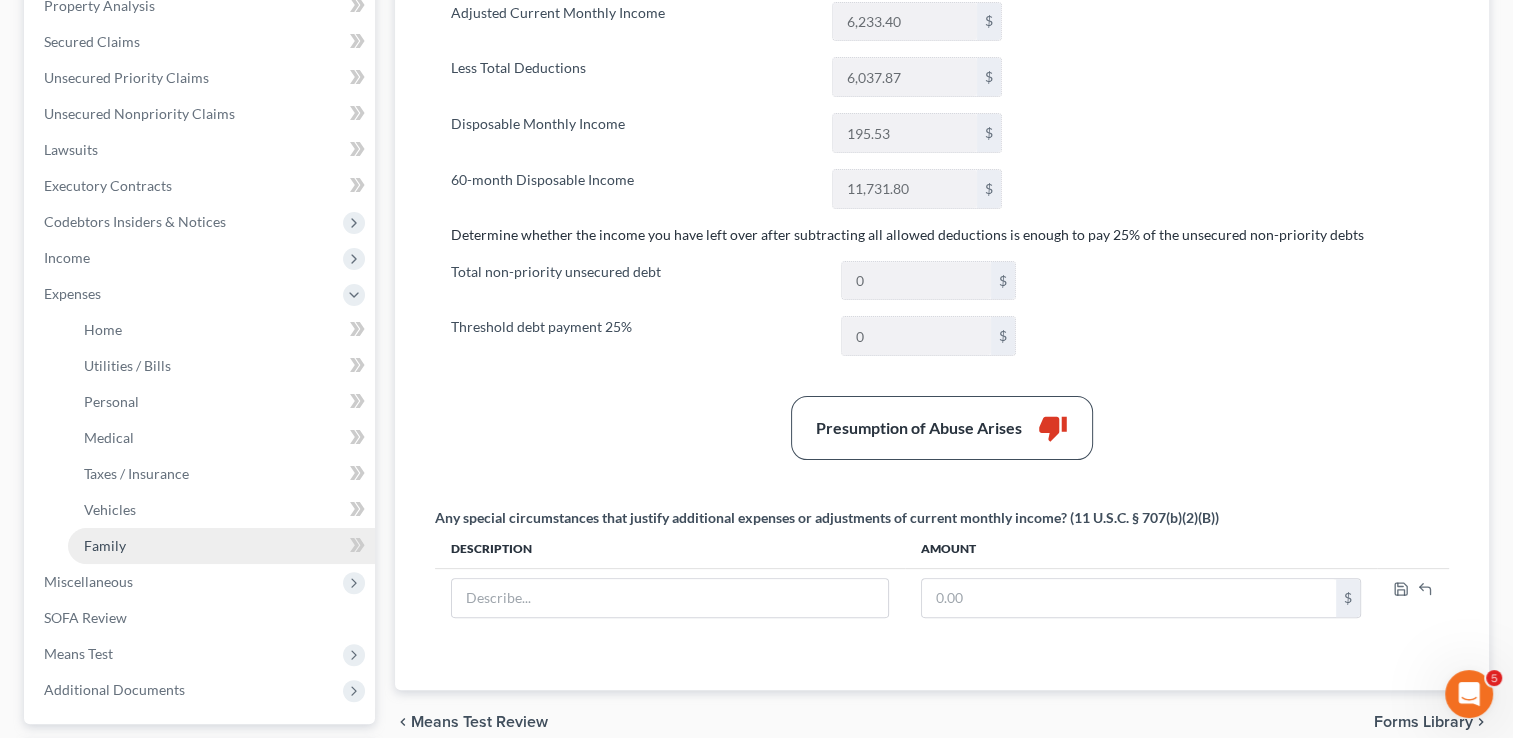 click on "Family" at bounding box center [221, 546] 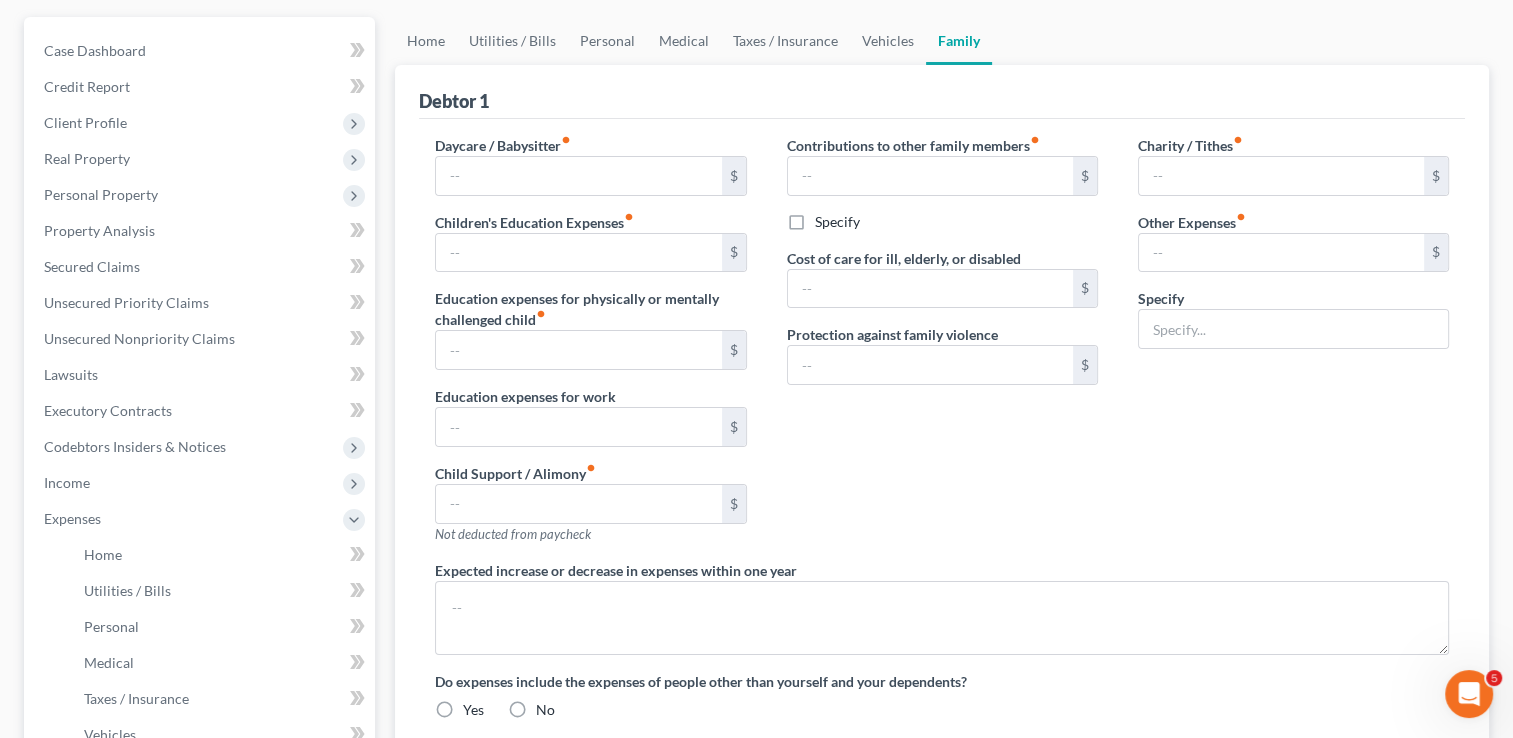 scroll, scrollTop: 18, scrollLeft: 0, axis: vertical 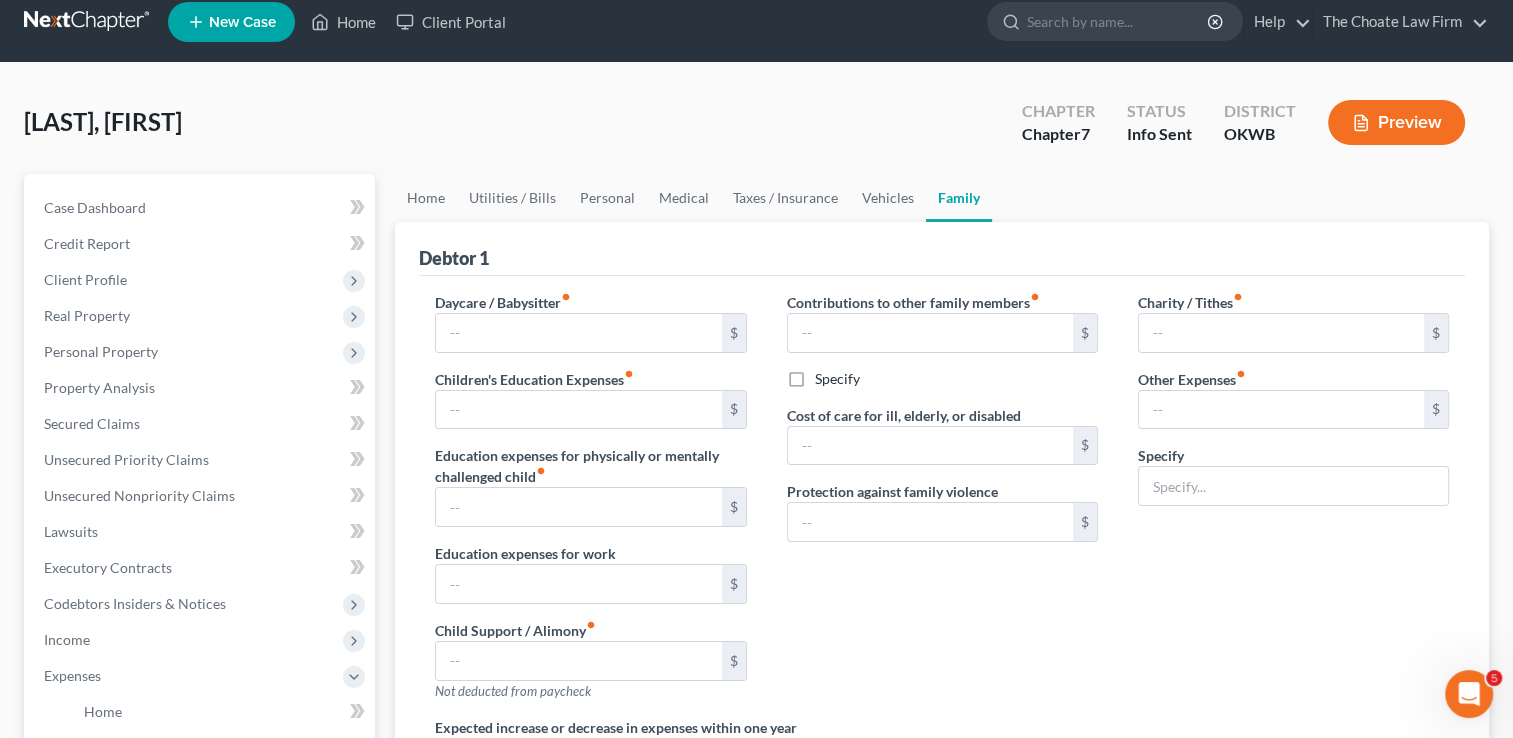 type on "0.00" 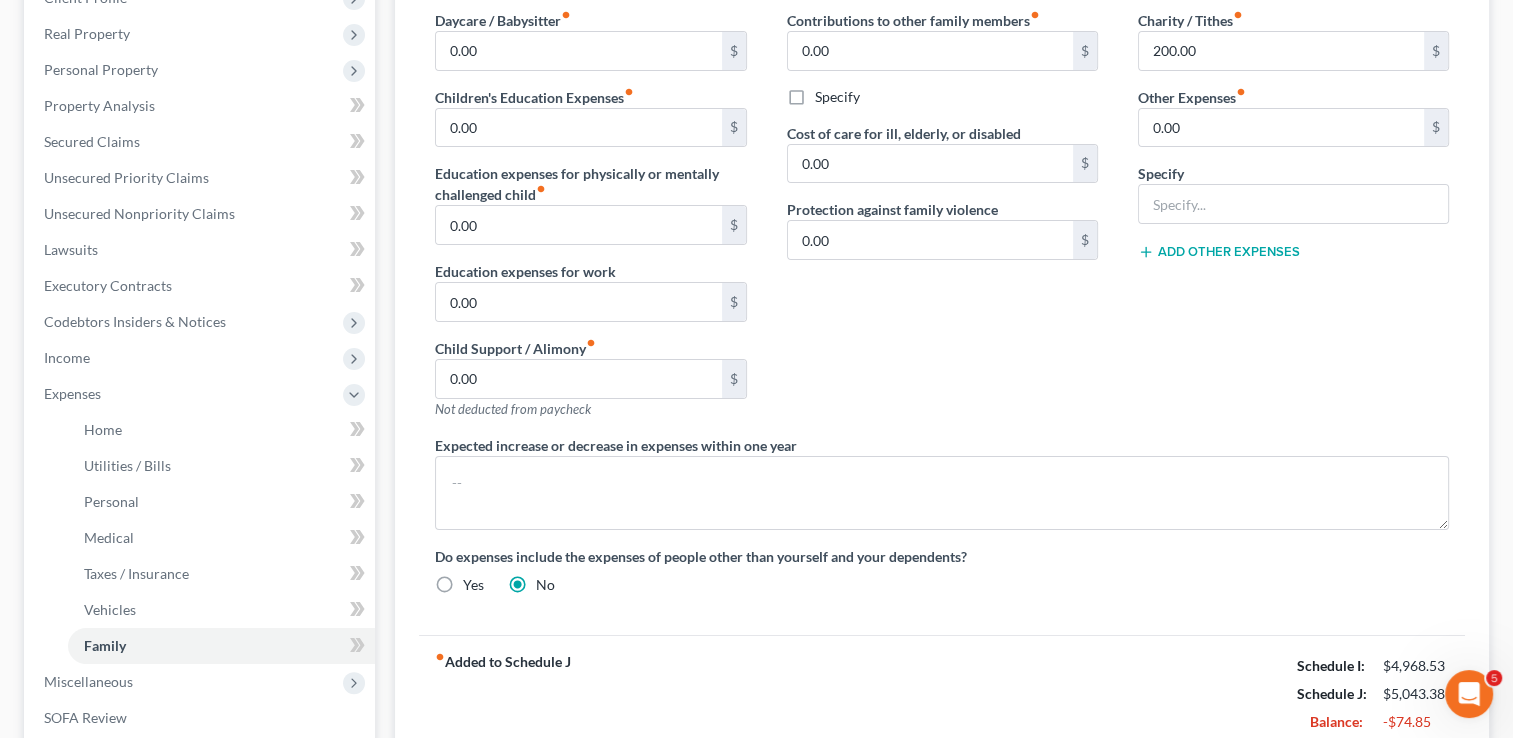 scroll, scrollTop: 200, scrollLeft: 0, axis: vertical 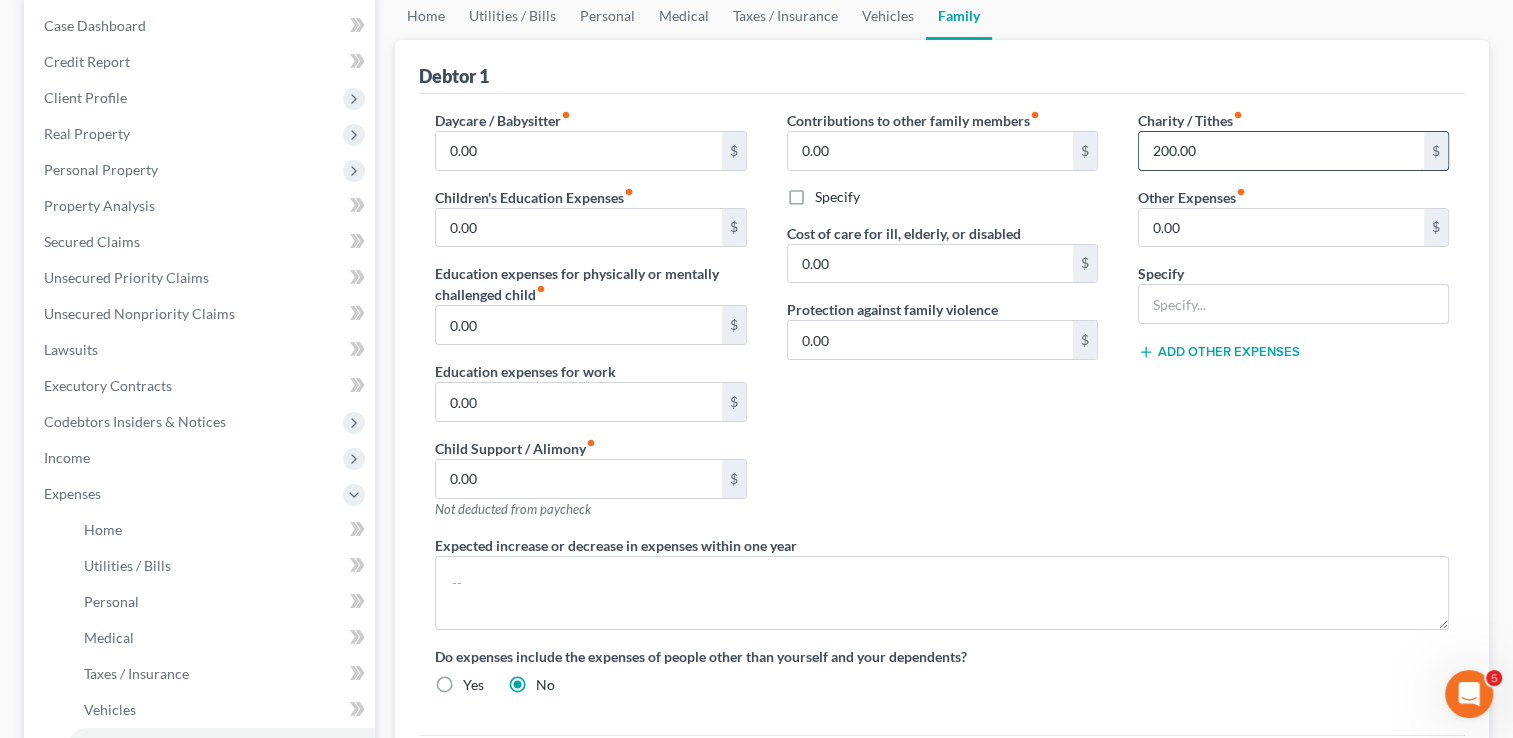 click on "200.00" at bounding box center (1281, 151) 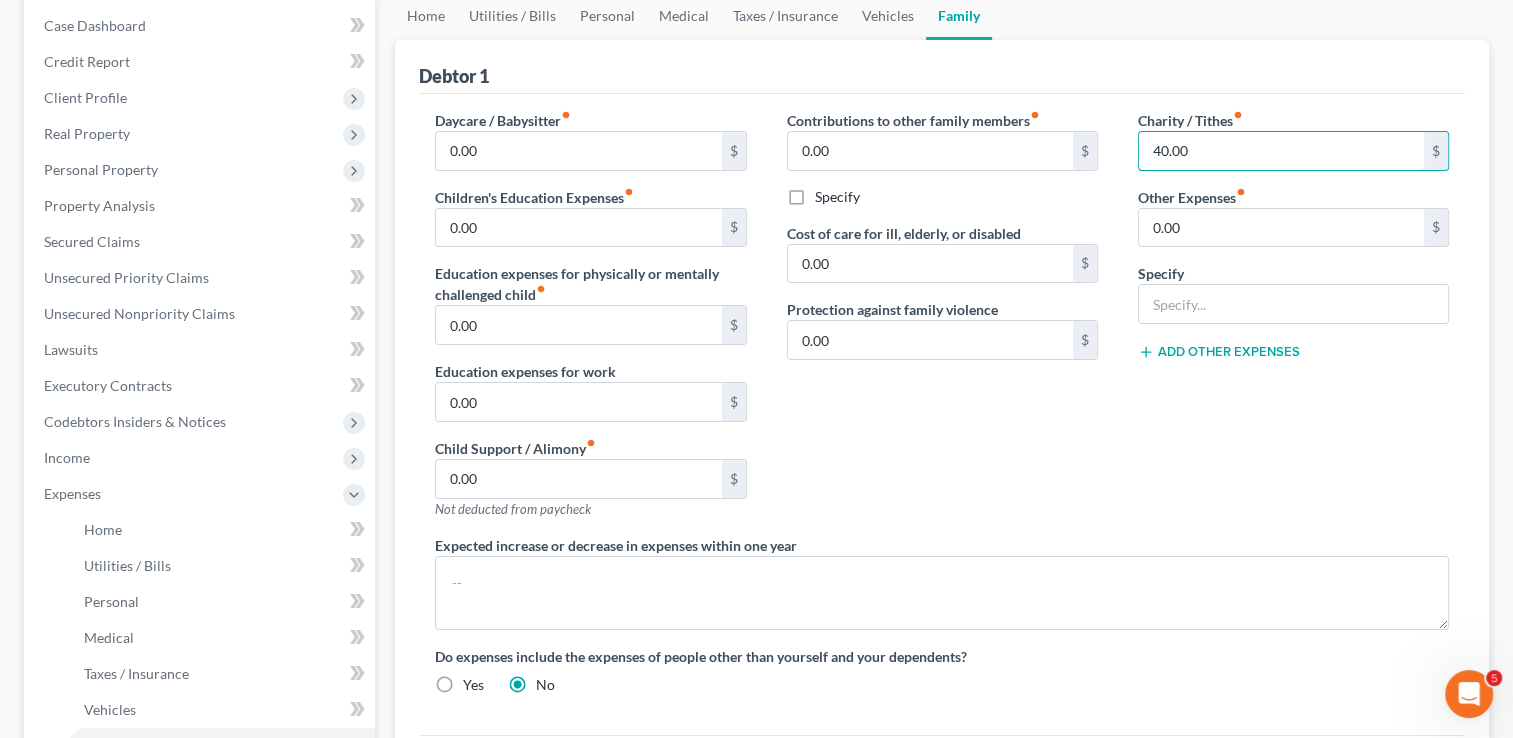 type on "40.00" 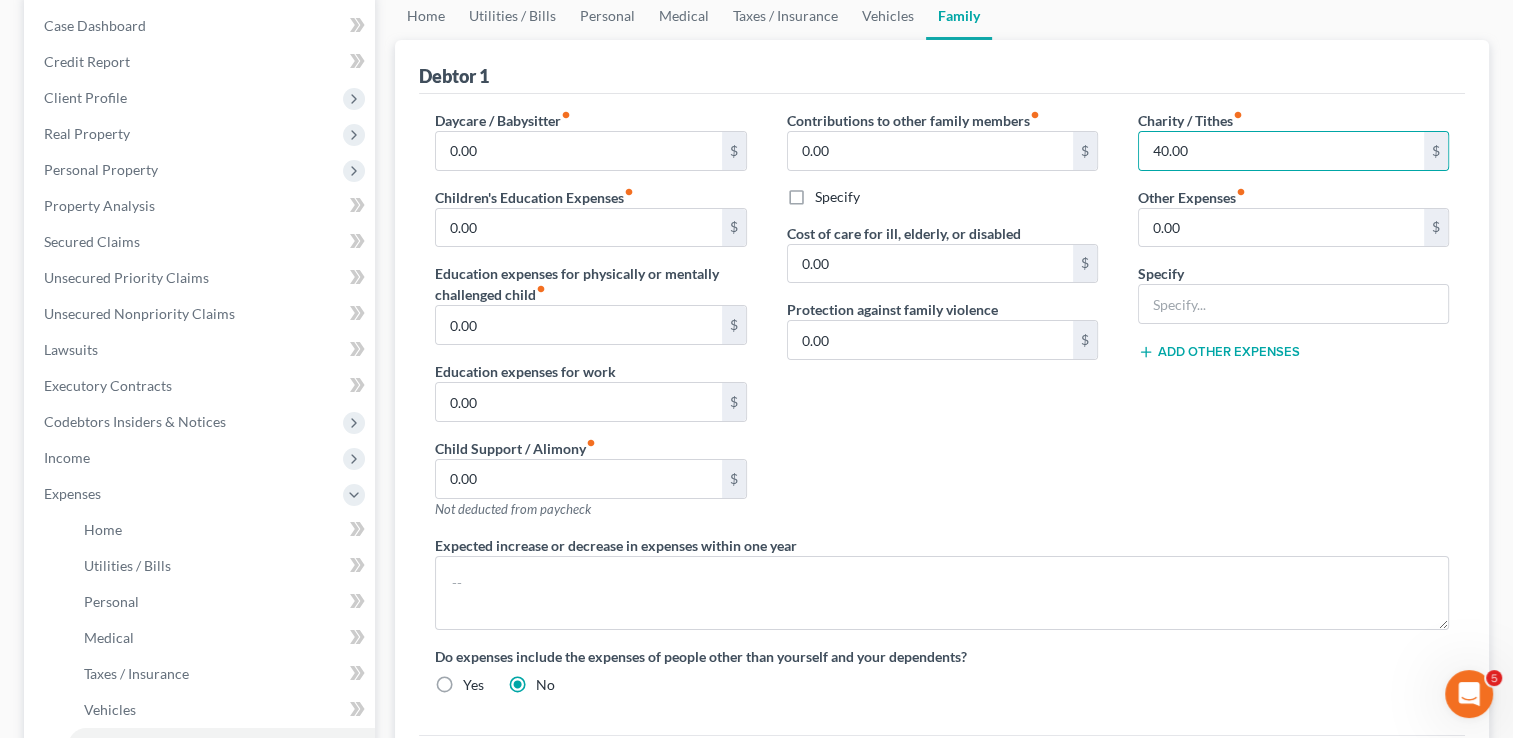 click on "Contributions to other family members  fiber_manual_record 0.00 $ Specify Cost of care for ill, elderly, or disabled 0.00 $ Protection against family violence 0.00 $" at bounding box center [942, 322] 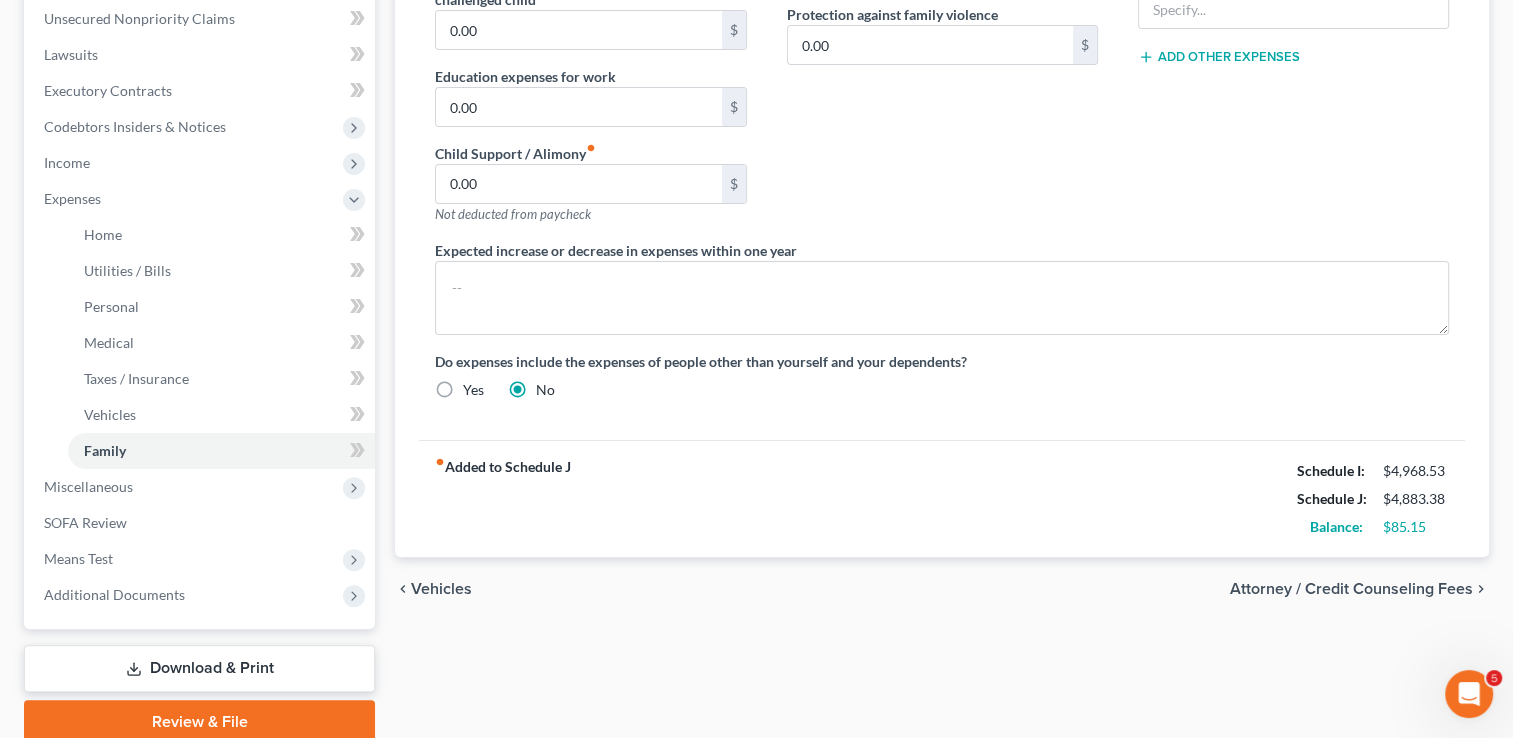 scroll, scrollTop: 500, scrollLeft: 0, axis: vertical 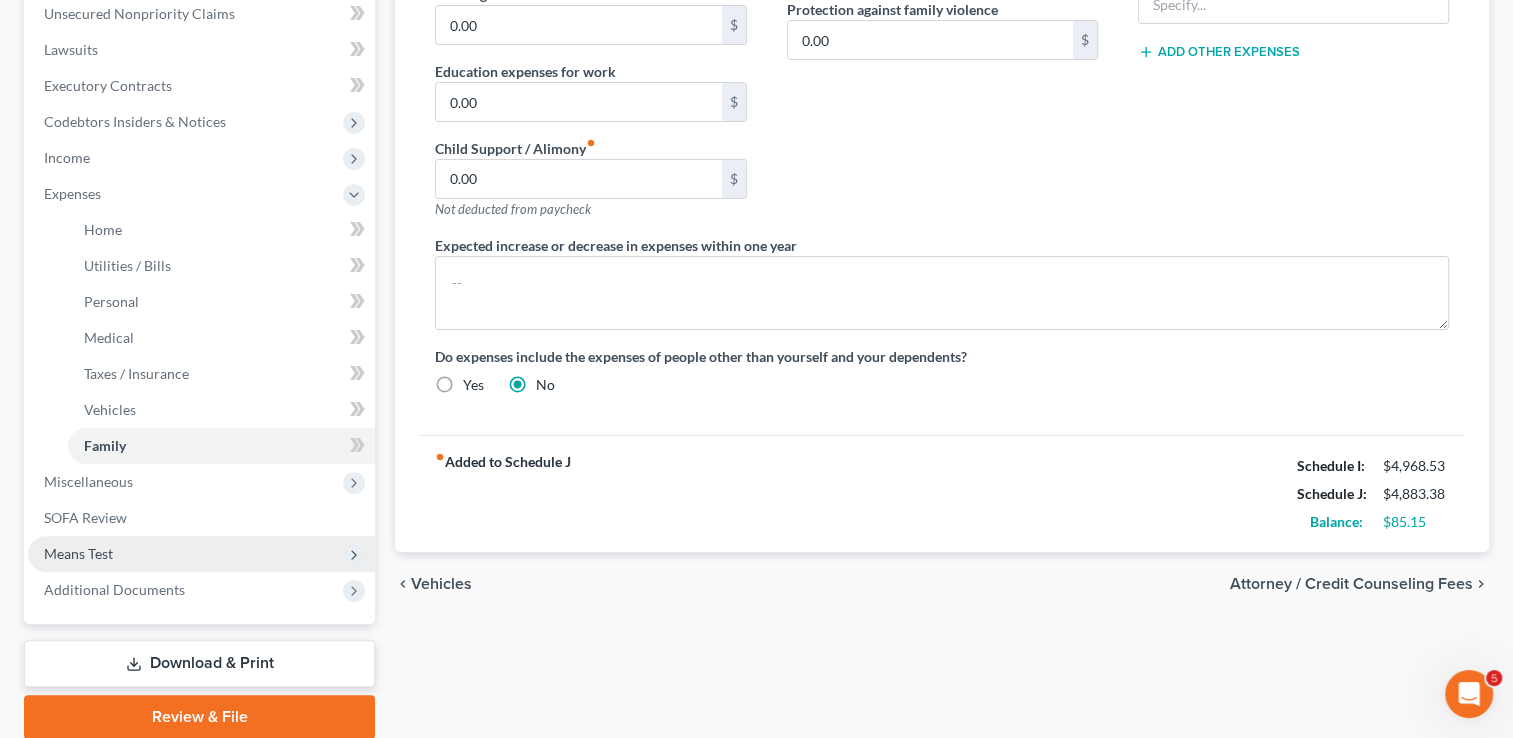 click on "Means Test" at bounding box center [201, 554] 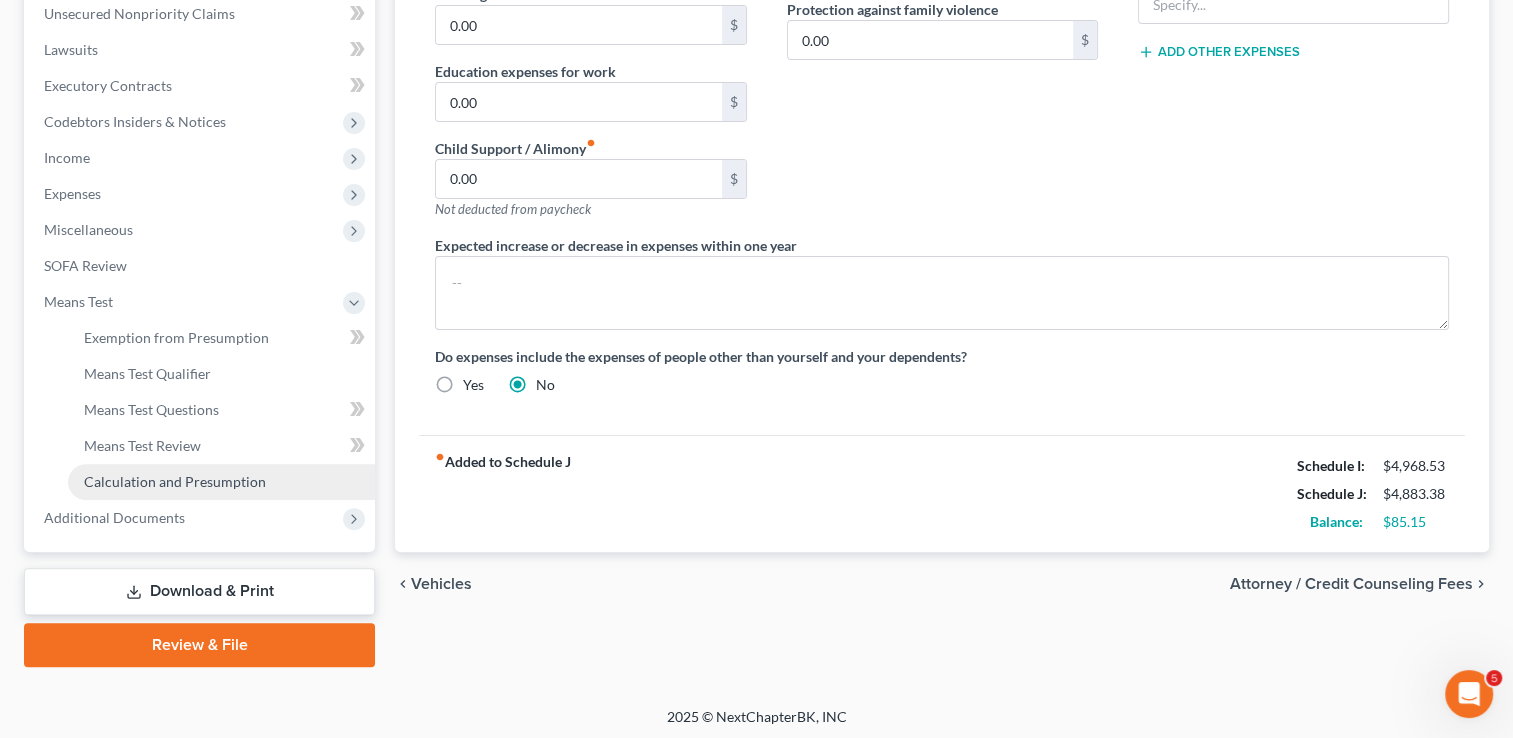click on "Calculation and Presumption" at bounding box center (175, 481) 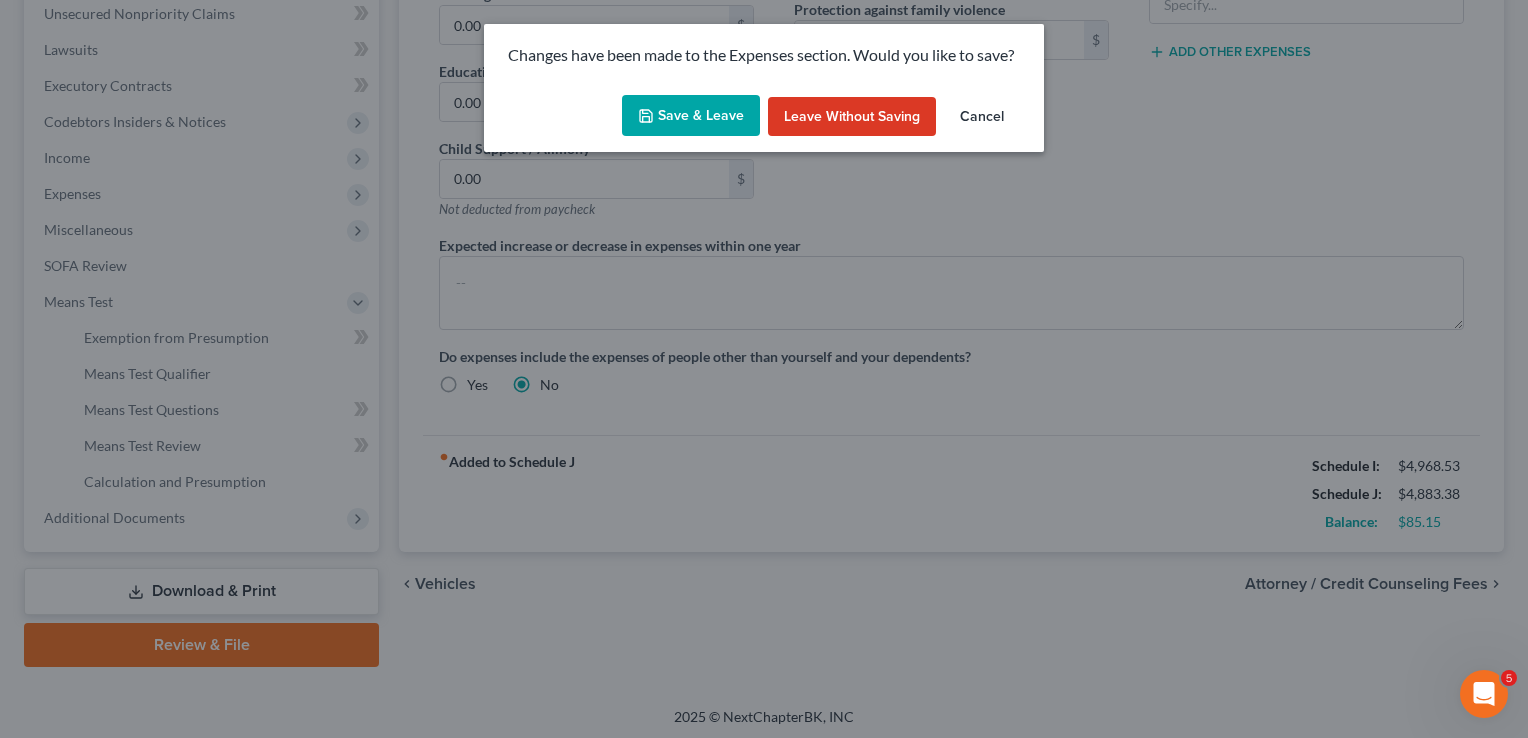 click on "Save & Leave" at bounding box center (691, 116) 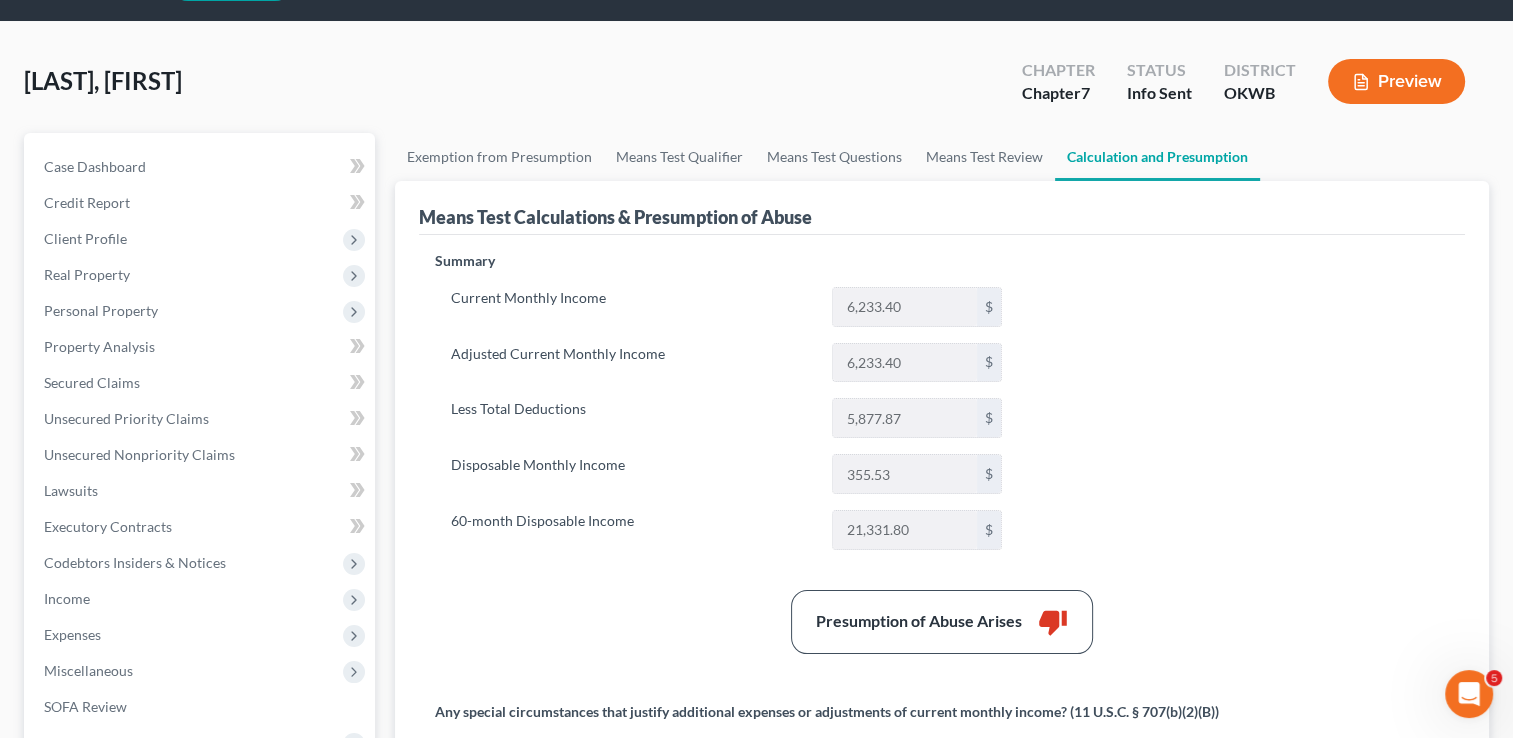 scroll, scrollTop: 0, scrollLeft: 0, axis: both 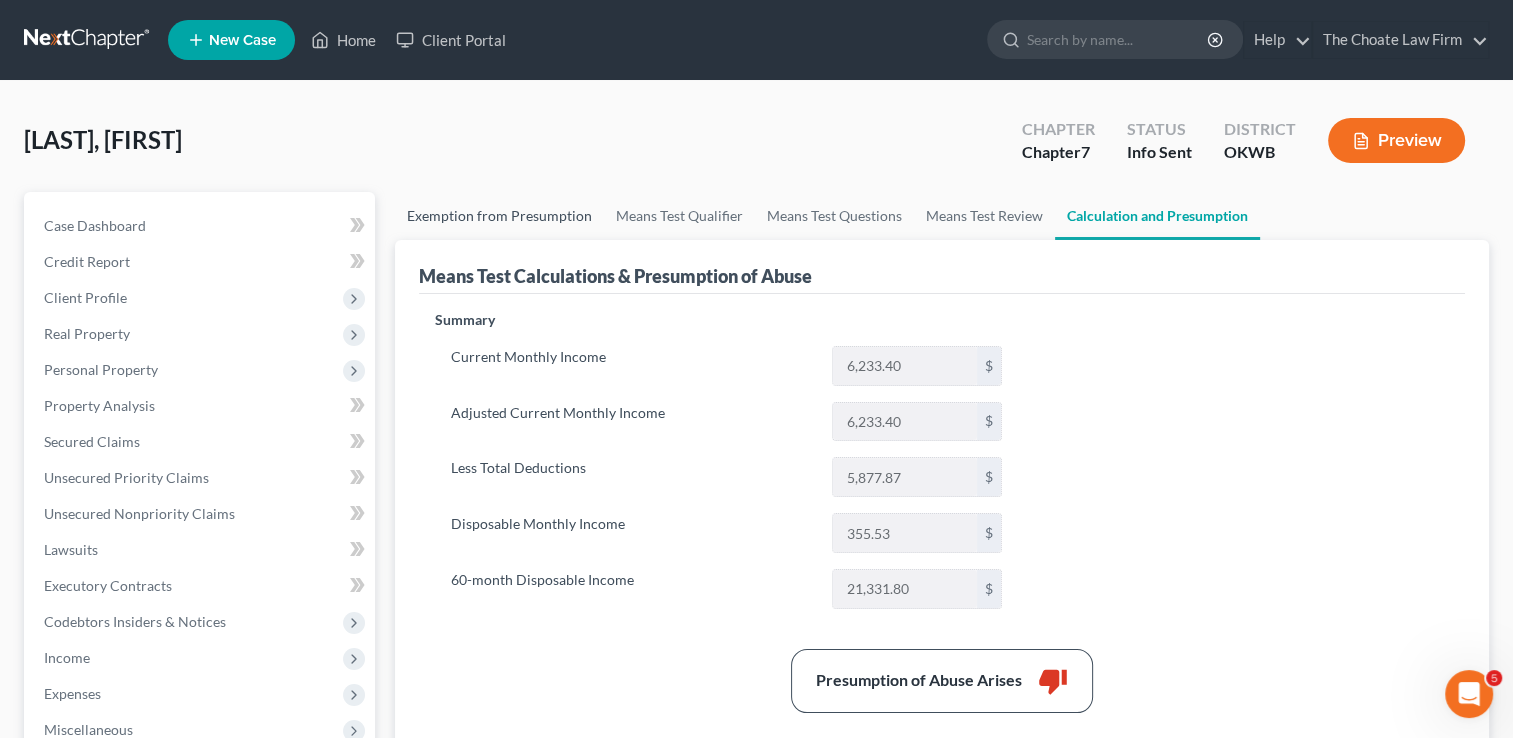 click on "Exemption from Presumption" at bounding box center [499, 216] 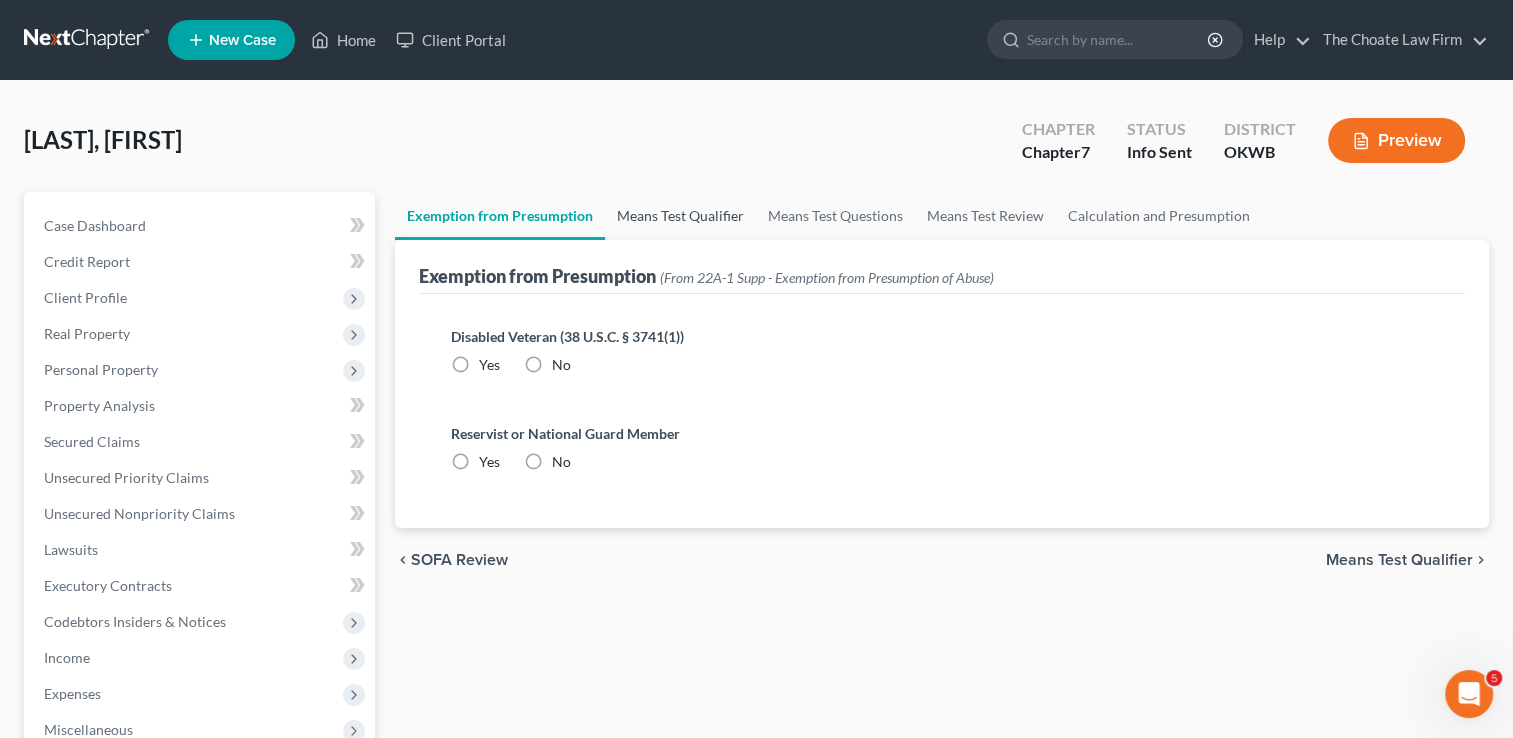 click on "Means Test Qualifier" at bounding box center (680, 216) 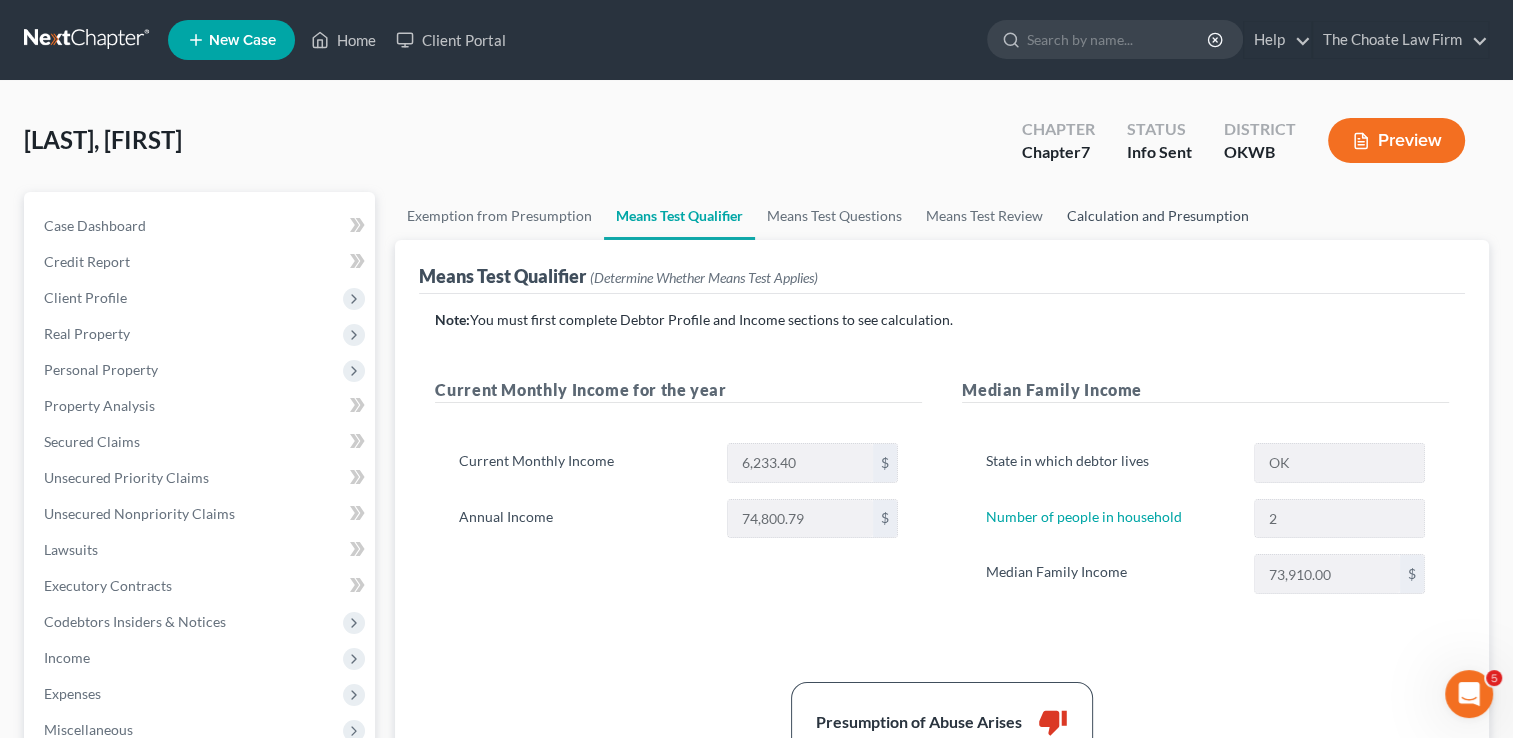 click on "Calculation and Presumption" at bounding box center (1158, 216) 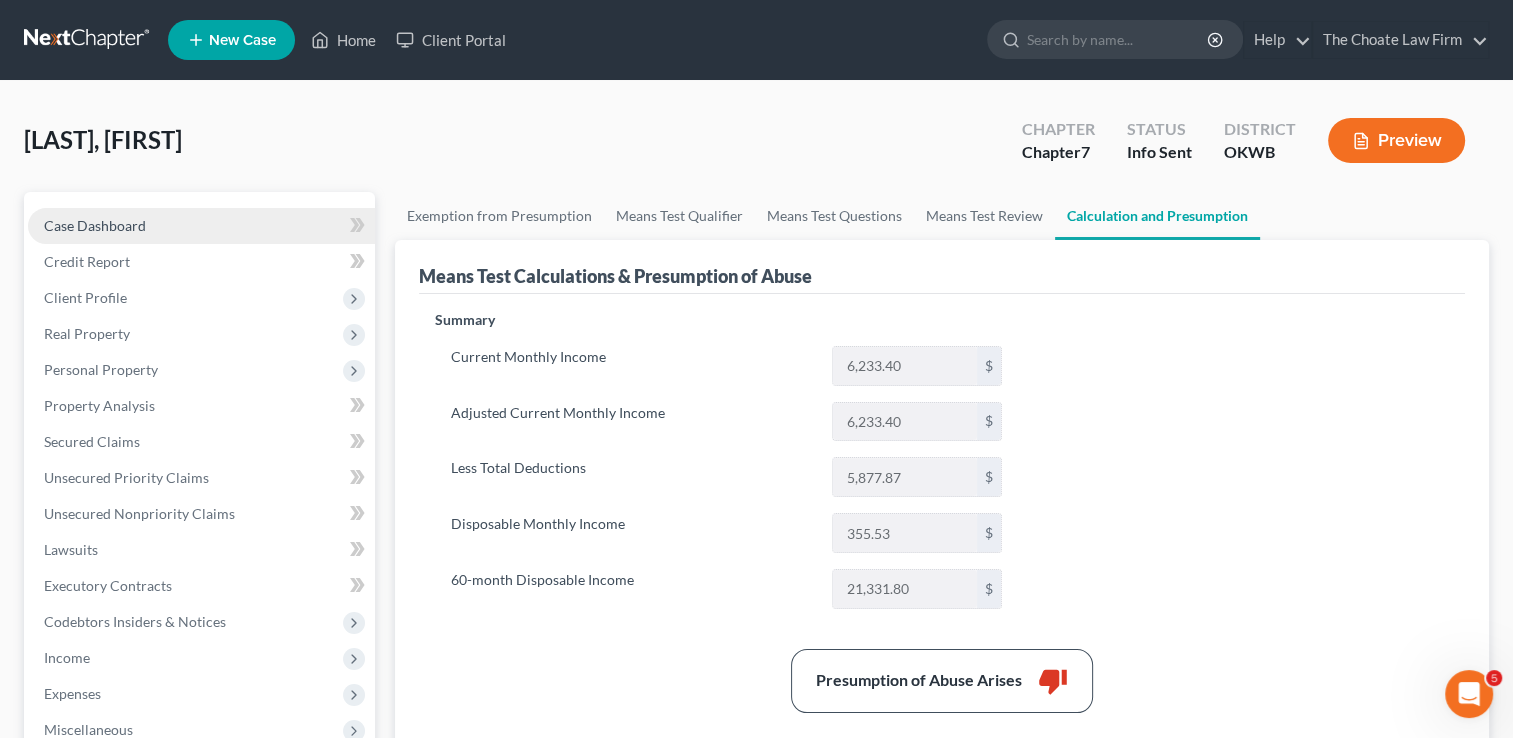 click on "Case Dashboard" at bounding box center [201, 226] 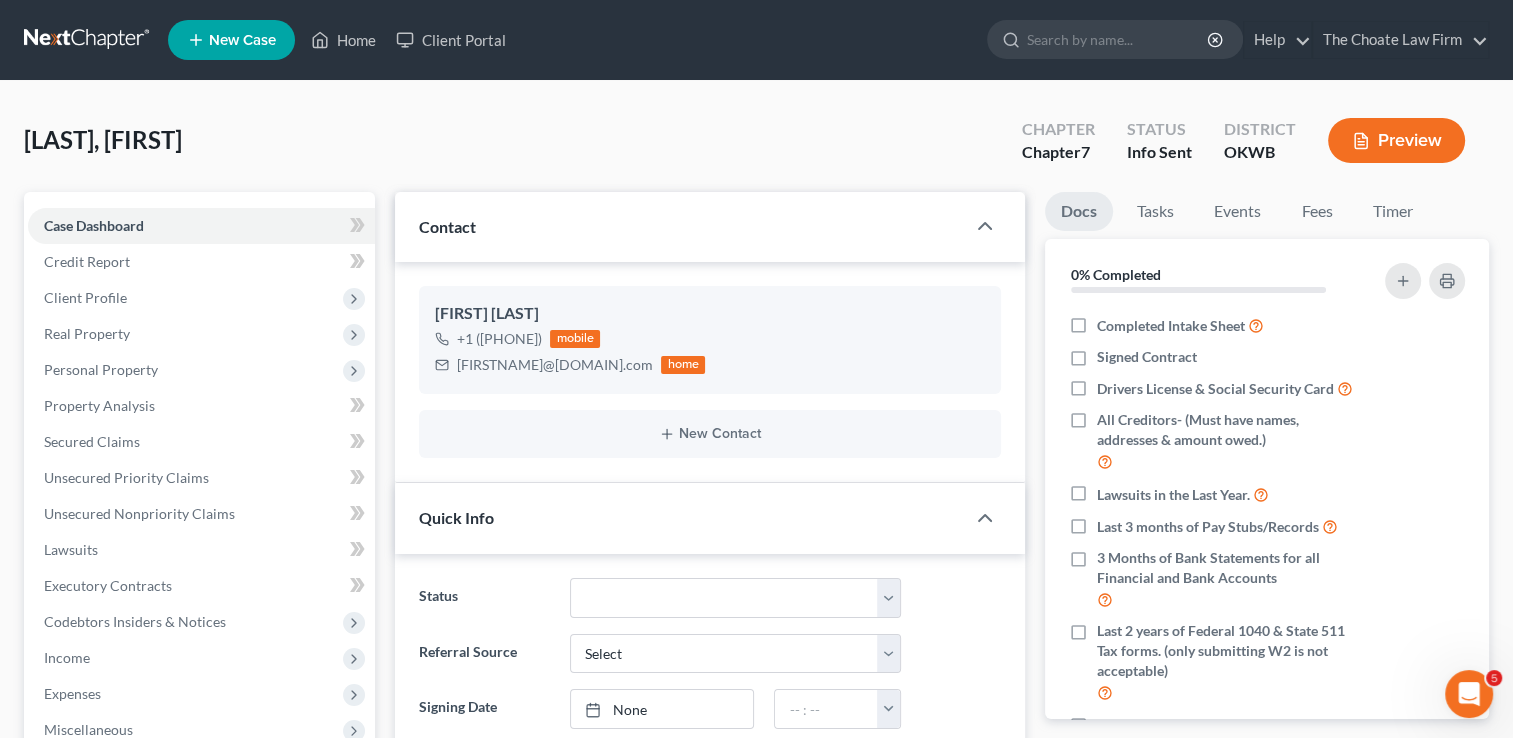 scroll, scrollTop: 300, scrollLeft: 0, axis: vertical 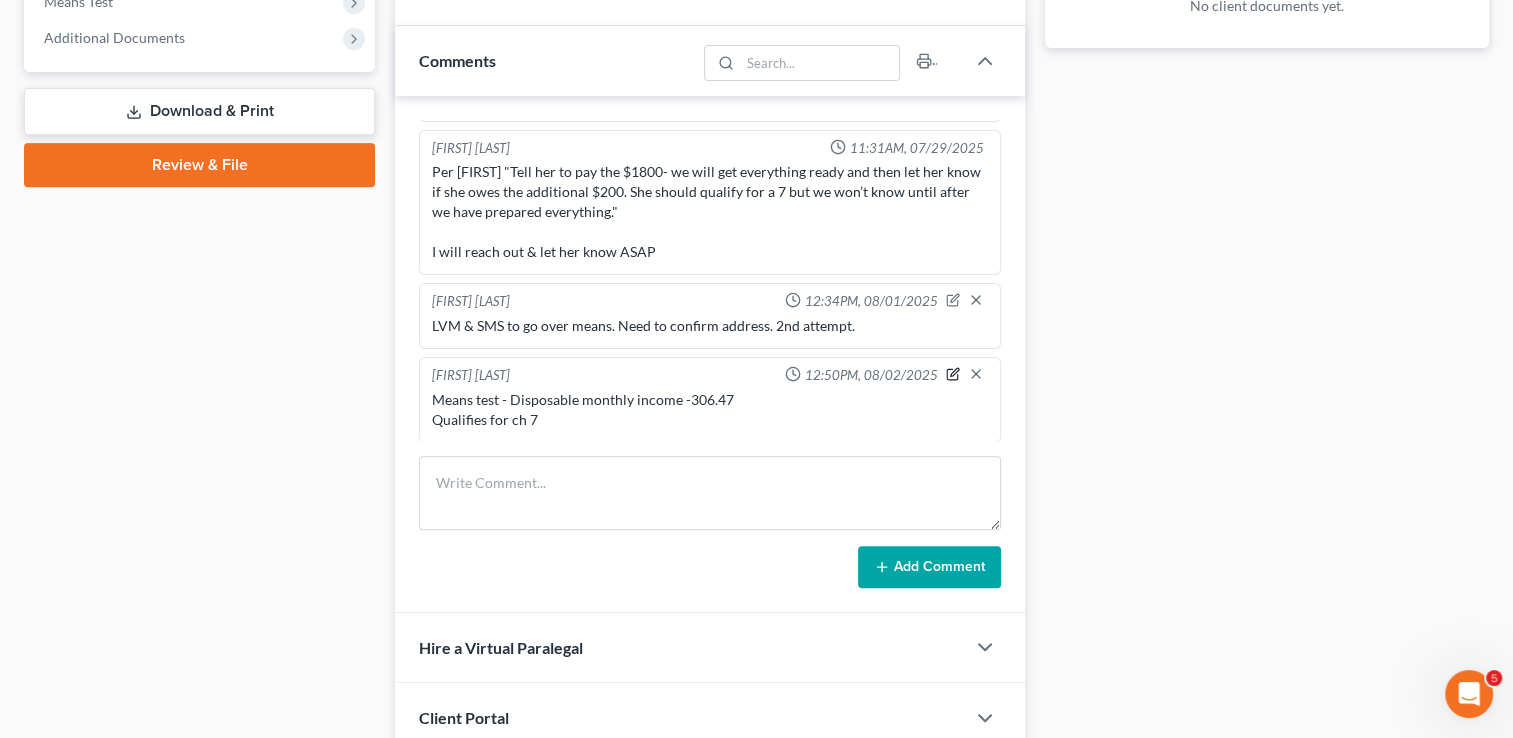 click 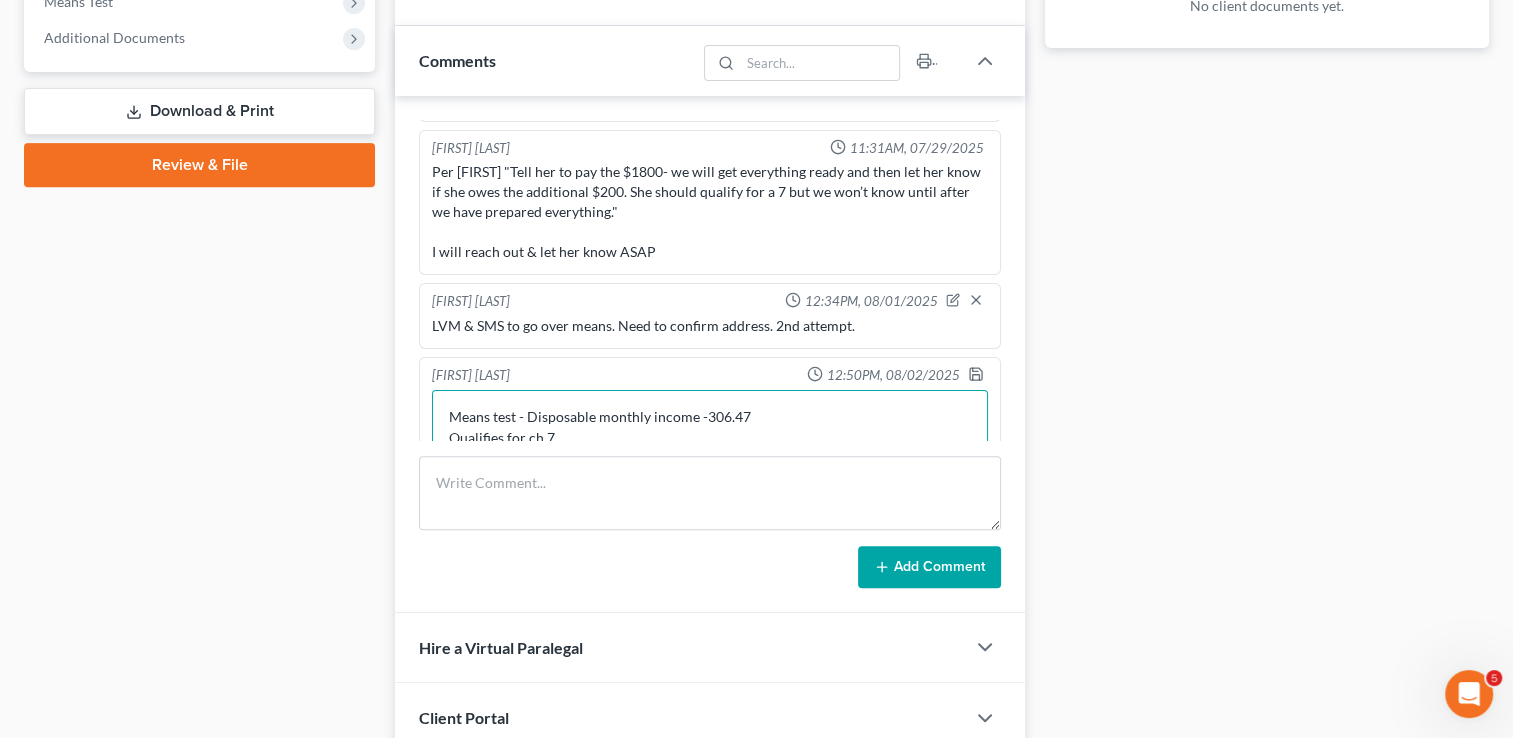 drag, startPoint x: 777, startPoint y: 406, endPoint x: 527, endPoint y: 406, distance: 250 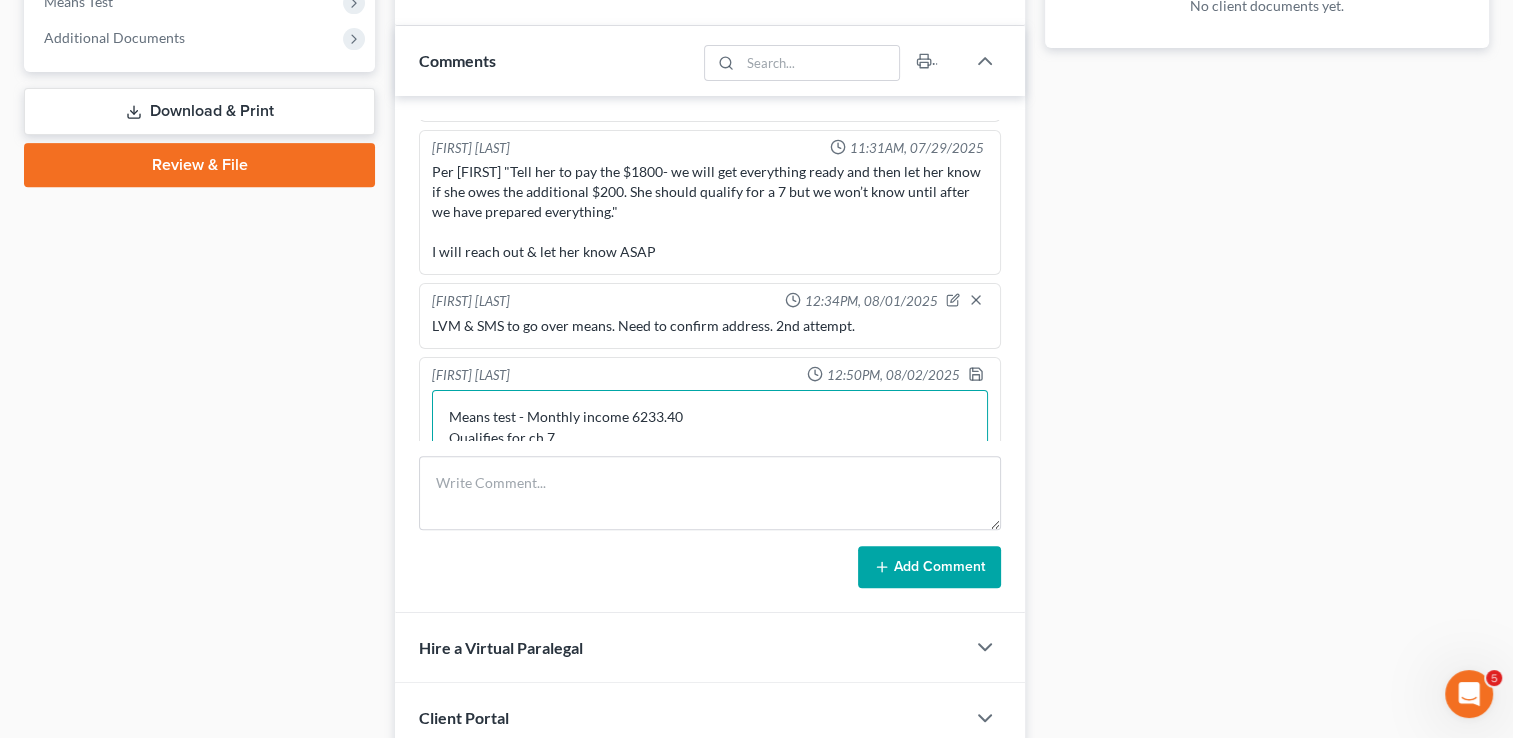 scroll, scrollTop: 303, scrollLeft: 0, axis: vertical 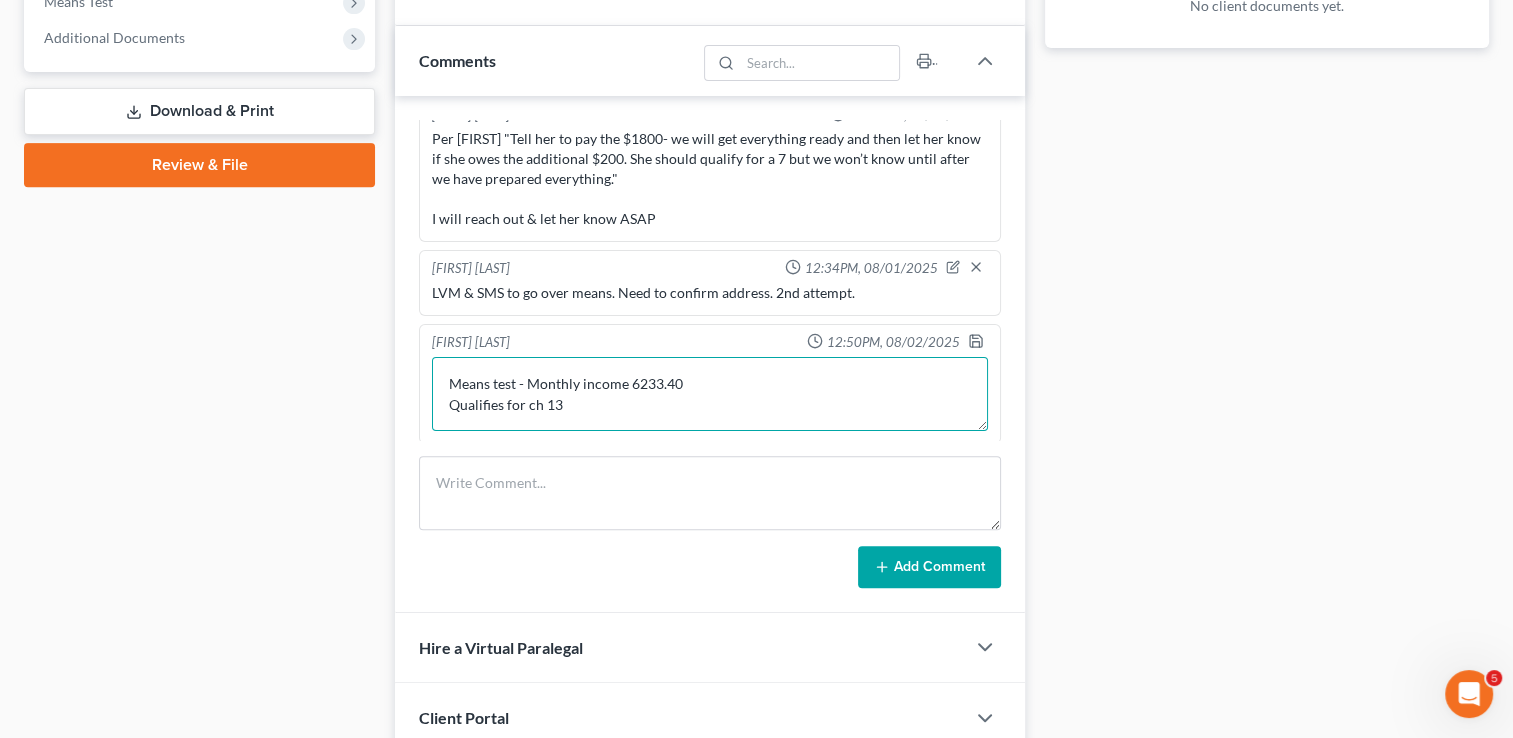 drag, startPoint x: 504, startPoint y: 426, endPoint x: 446, endPoint y: 406, distance: 61.351448 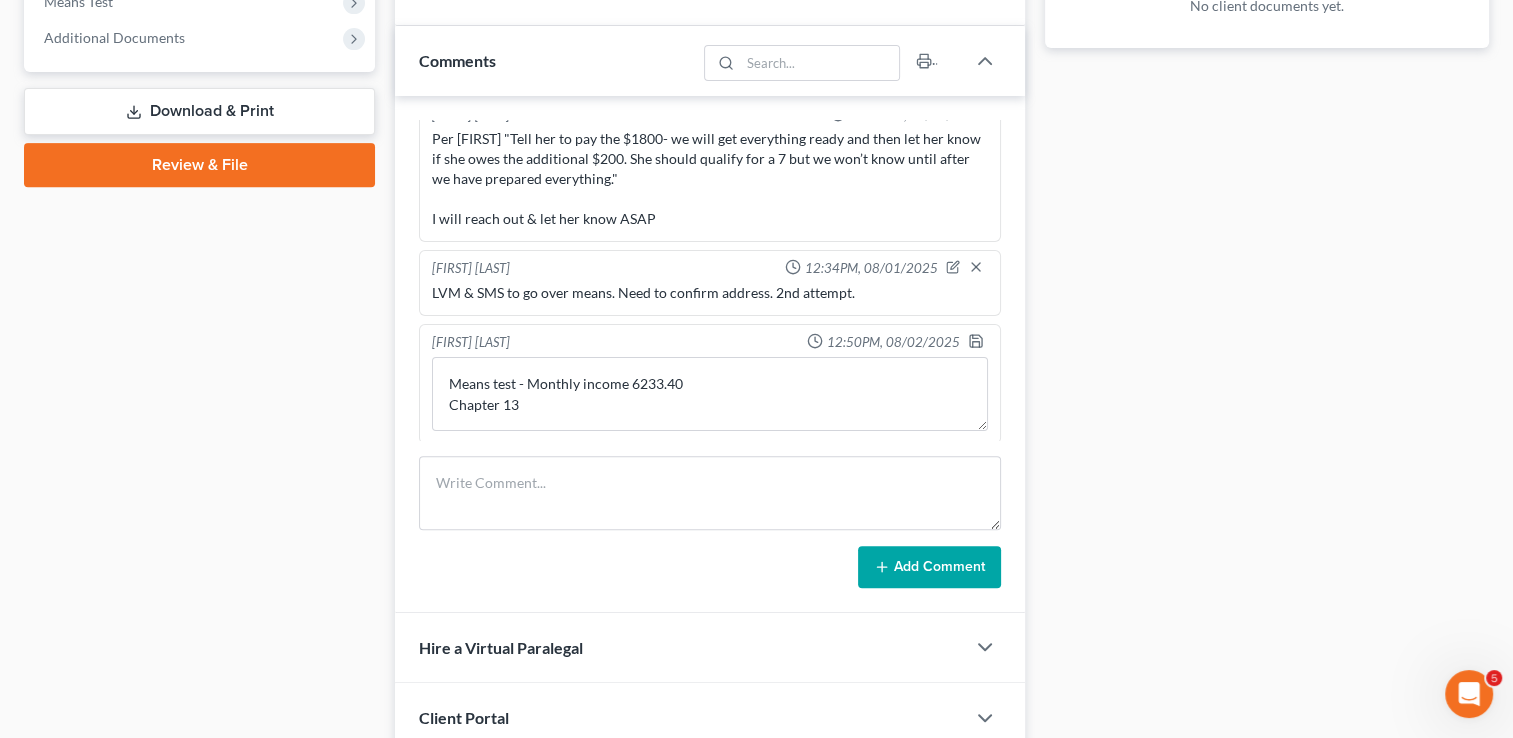 click on "Add Comment" at bounding box center [929, 567] 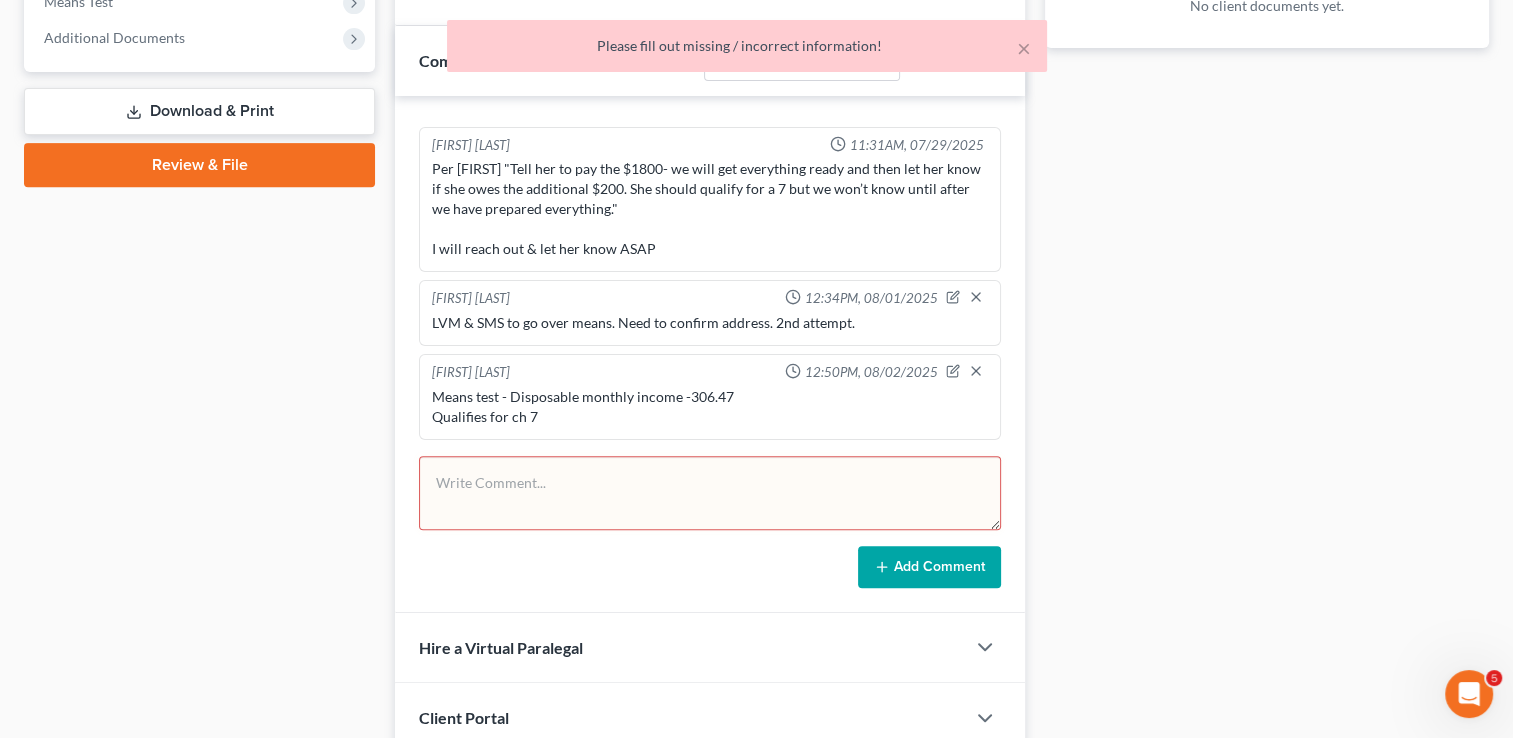 scroll, scrollTop: 300, scrollLeft: 0, axis: vertical 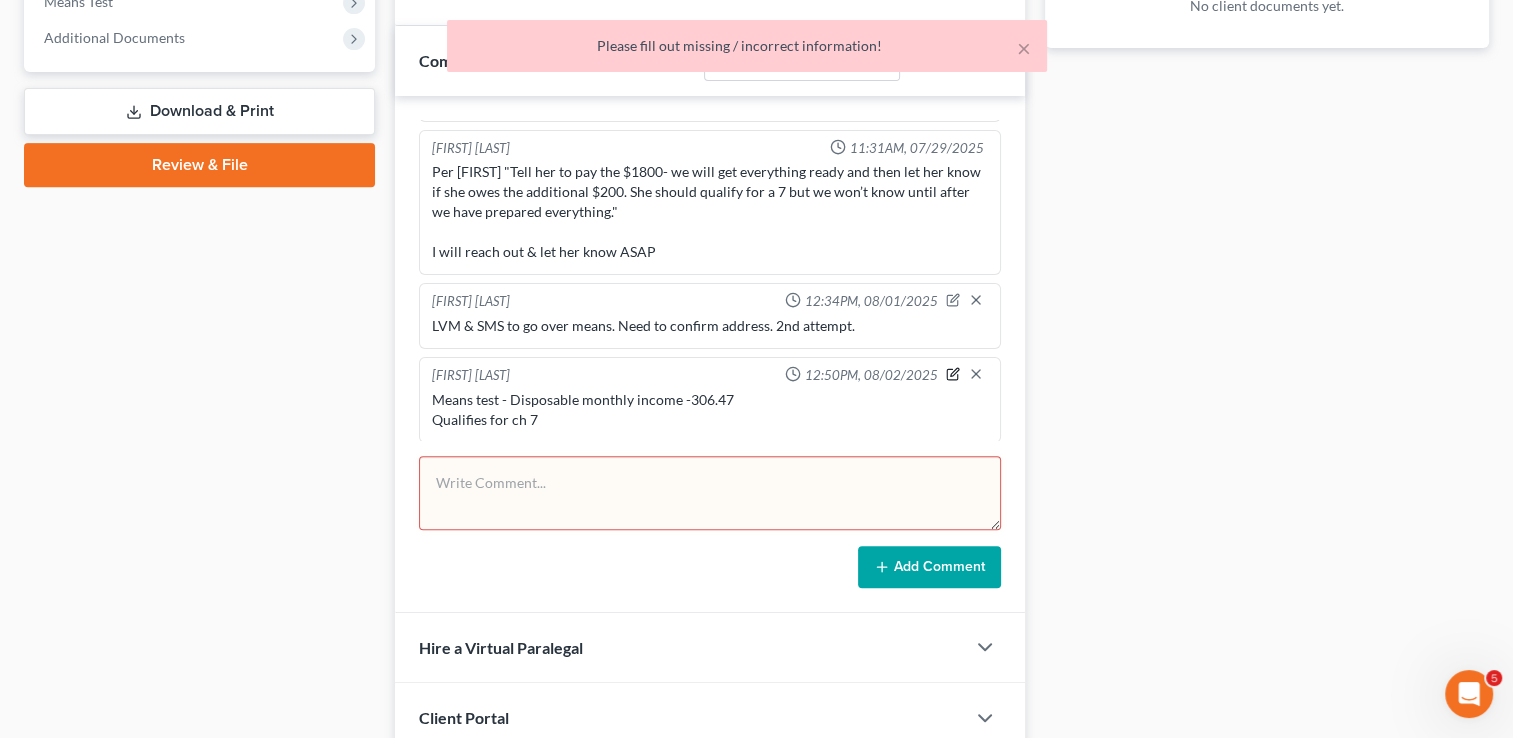 click 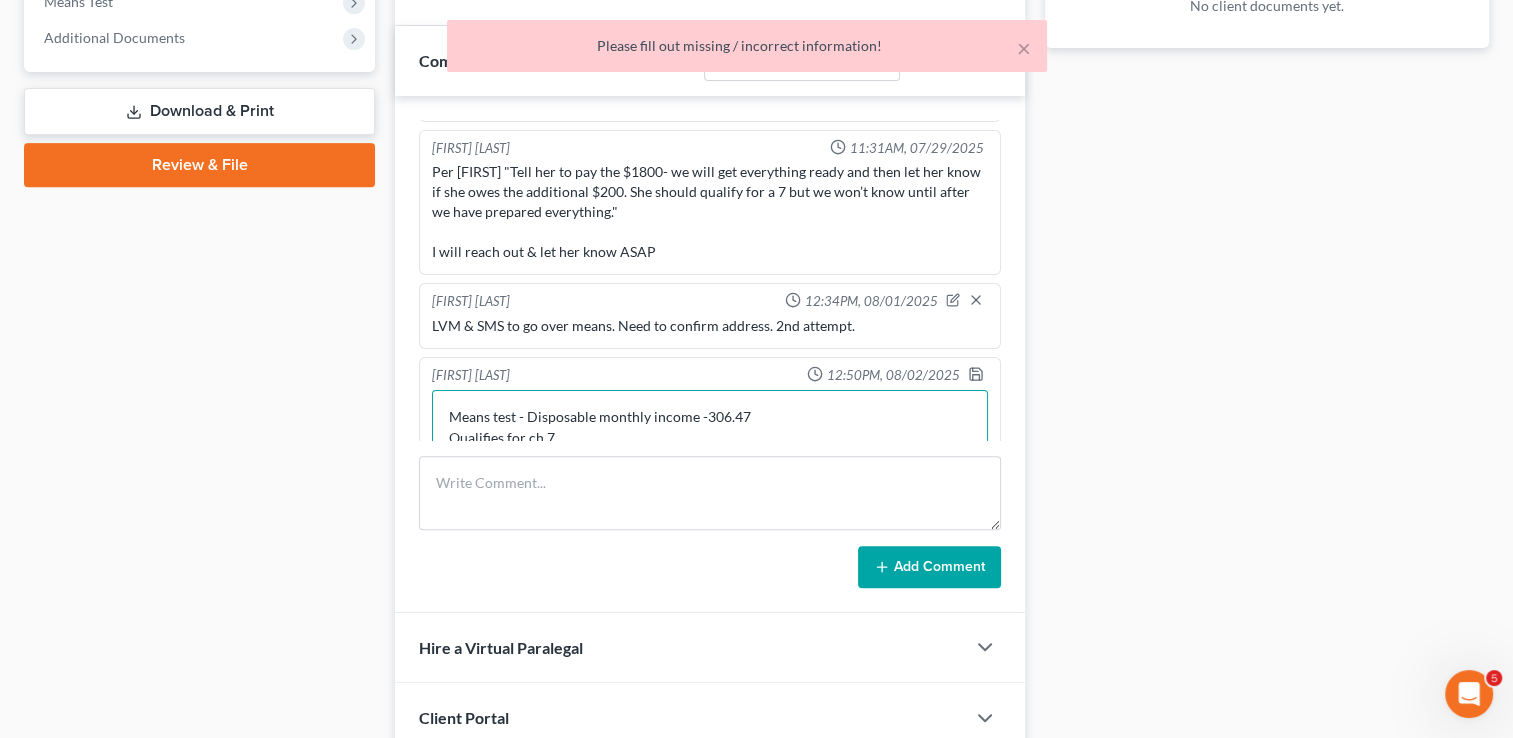 scroll, scrollTop: 333, scrollLeft: 0, axis: vertical 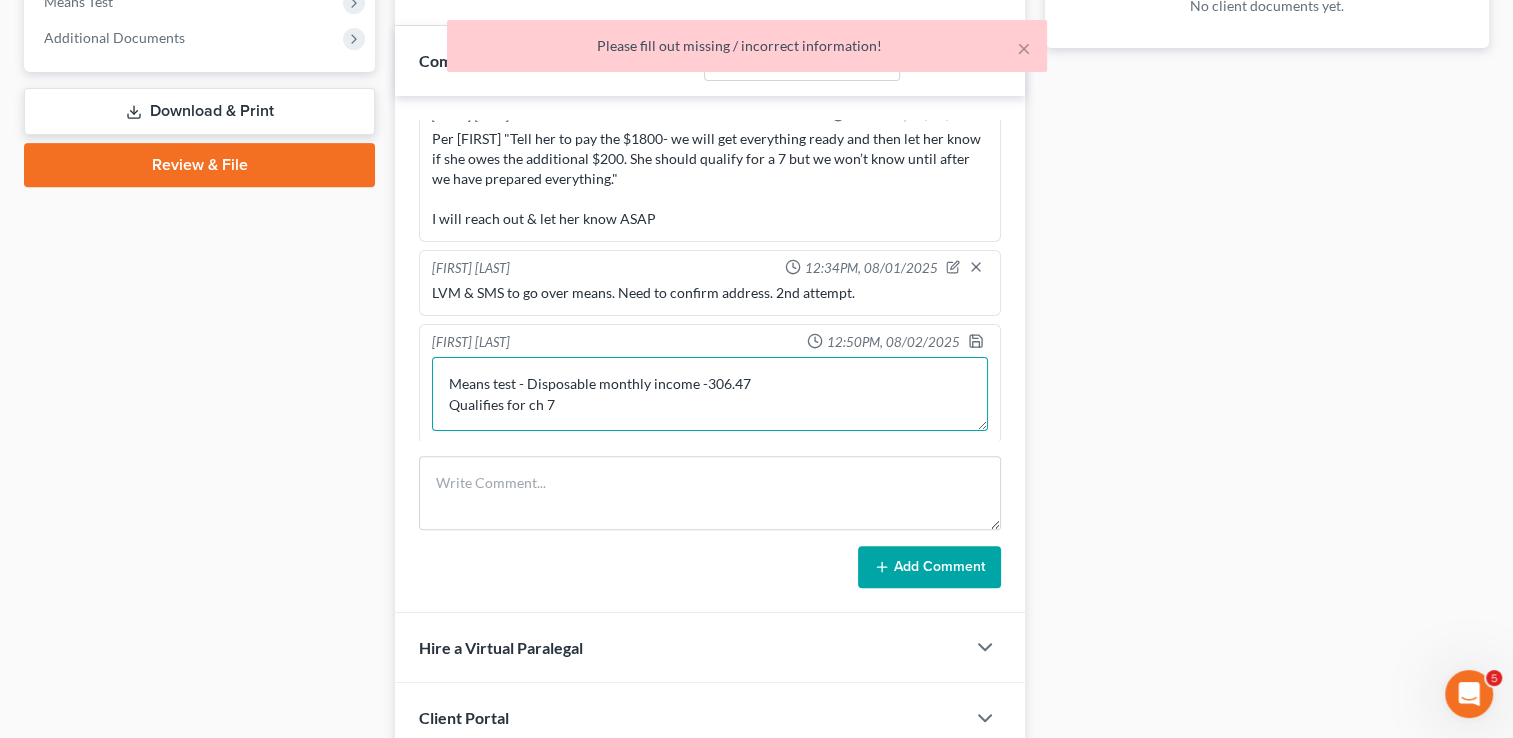 drag, startPoint x: 558, startPoint y: 430, endPoint x: 440, endPoint y: 421, distance: 118.34272 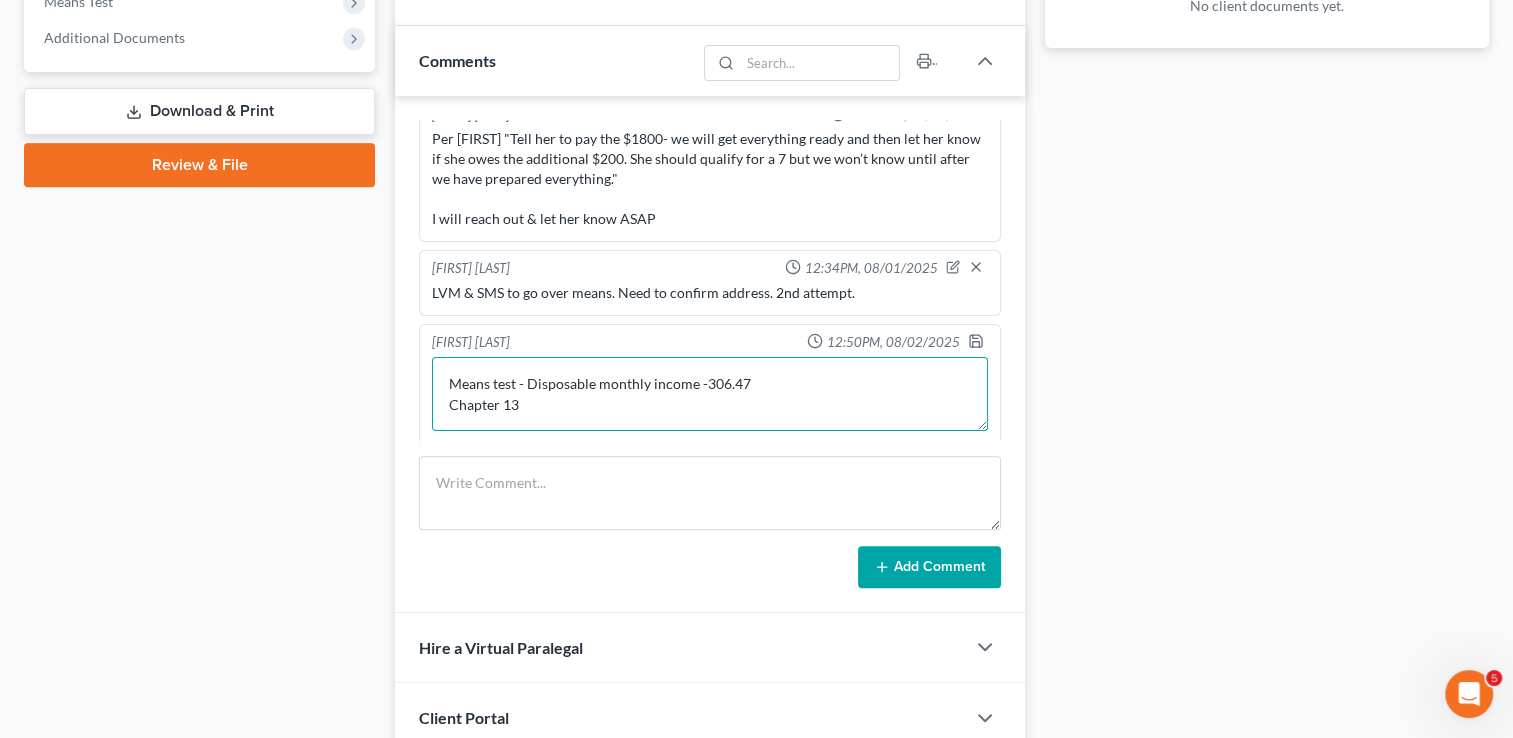 drag, startPoint x: 754, startPoint y: 379, endPoint x: 538, endPoint y: 370, distance: 216.18742 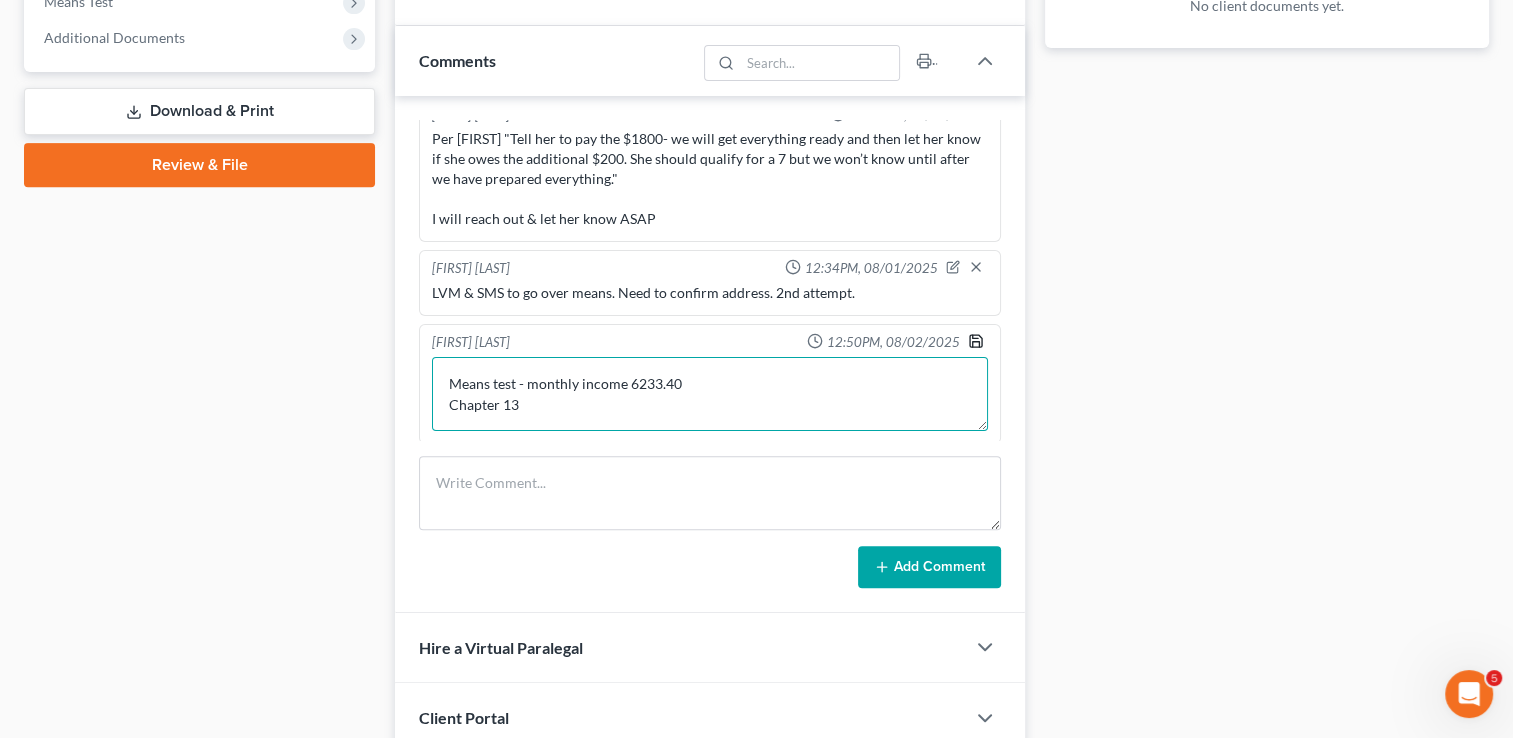 type on "Means test - monthly income 6233.40
Chapter 13" 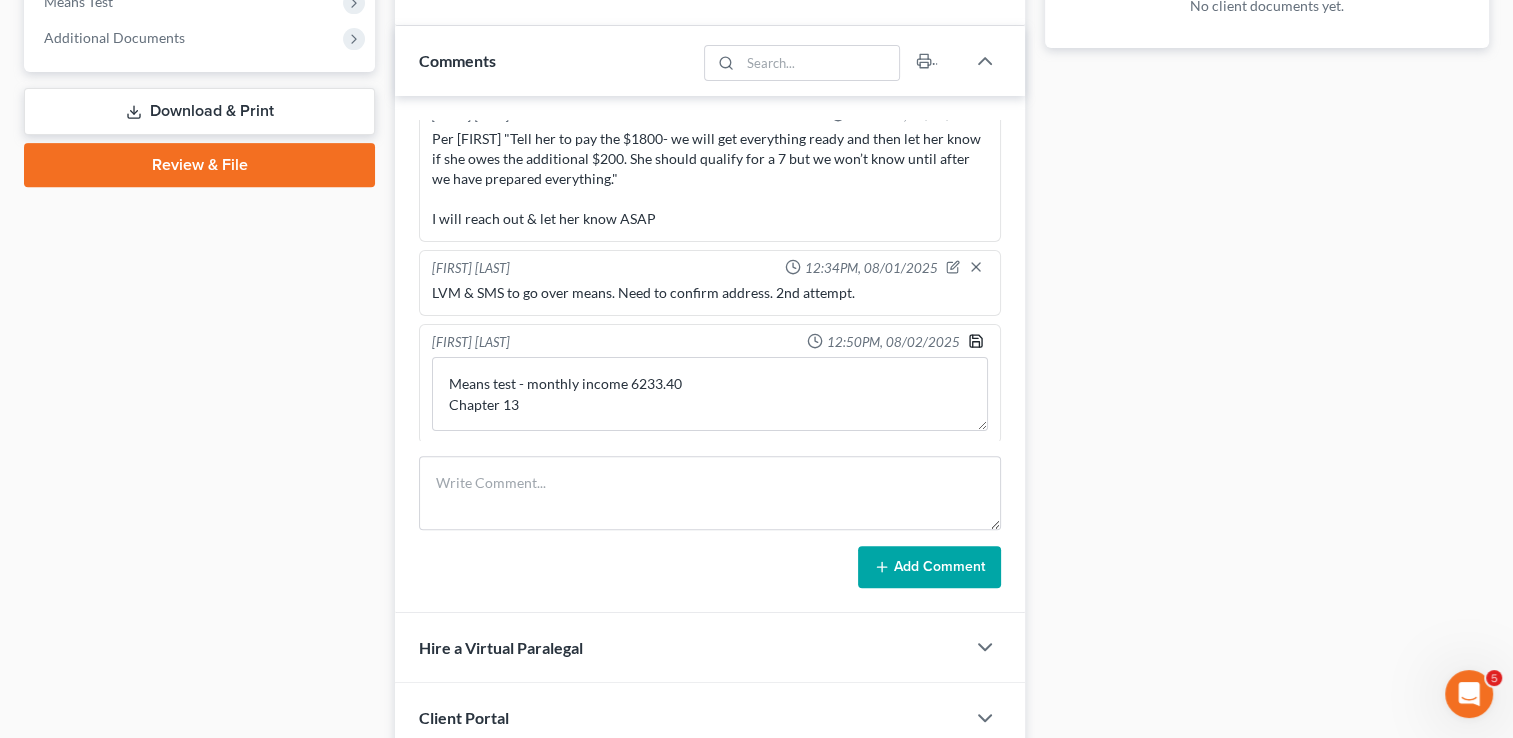click 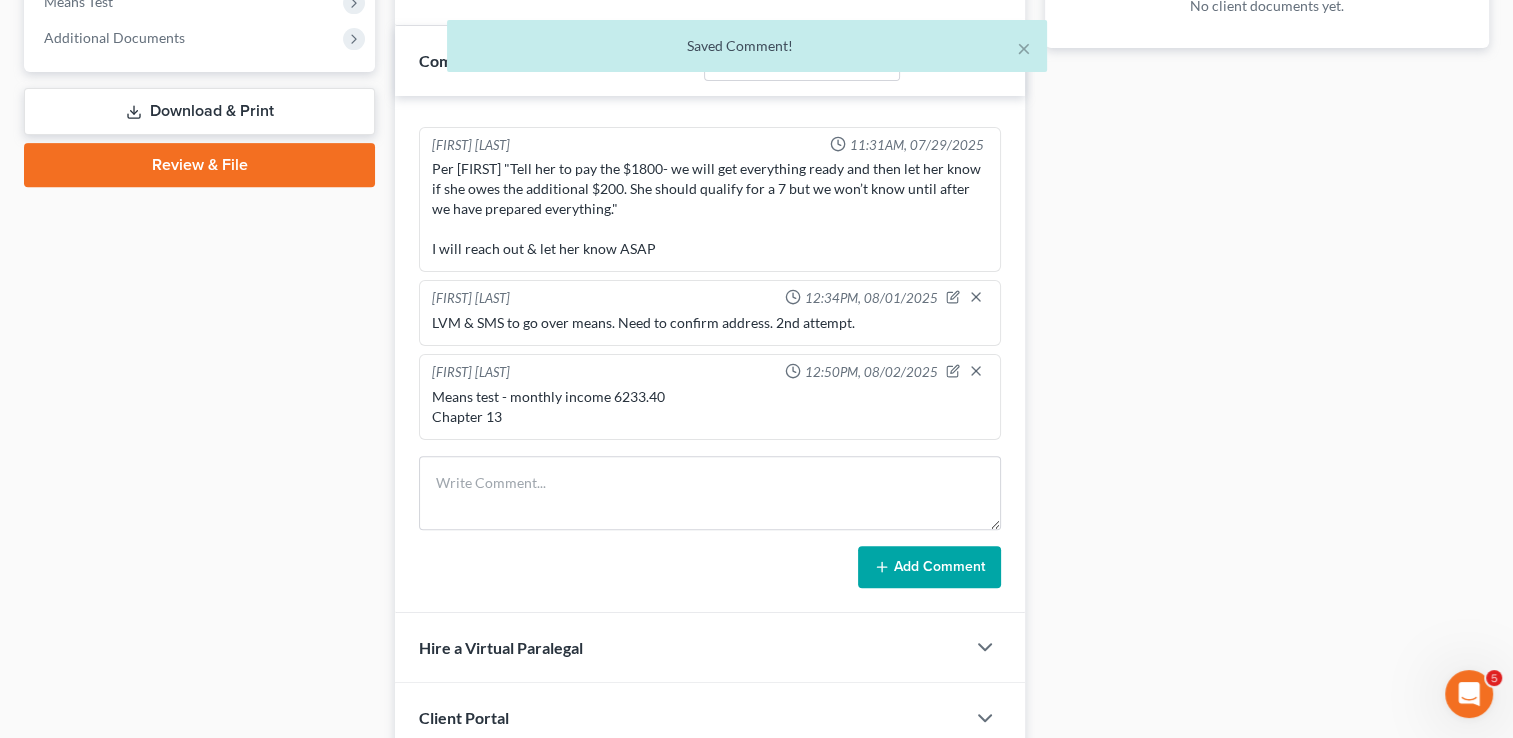 scroll, scrollTop: 300, scrollLeft: 0, axis: vertical 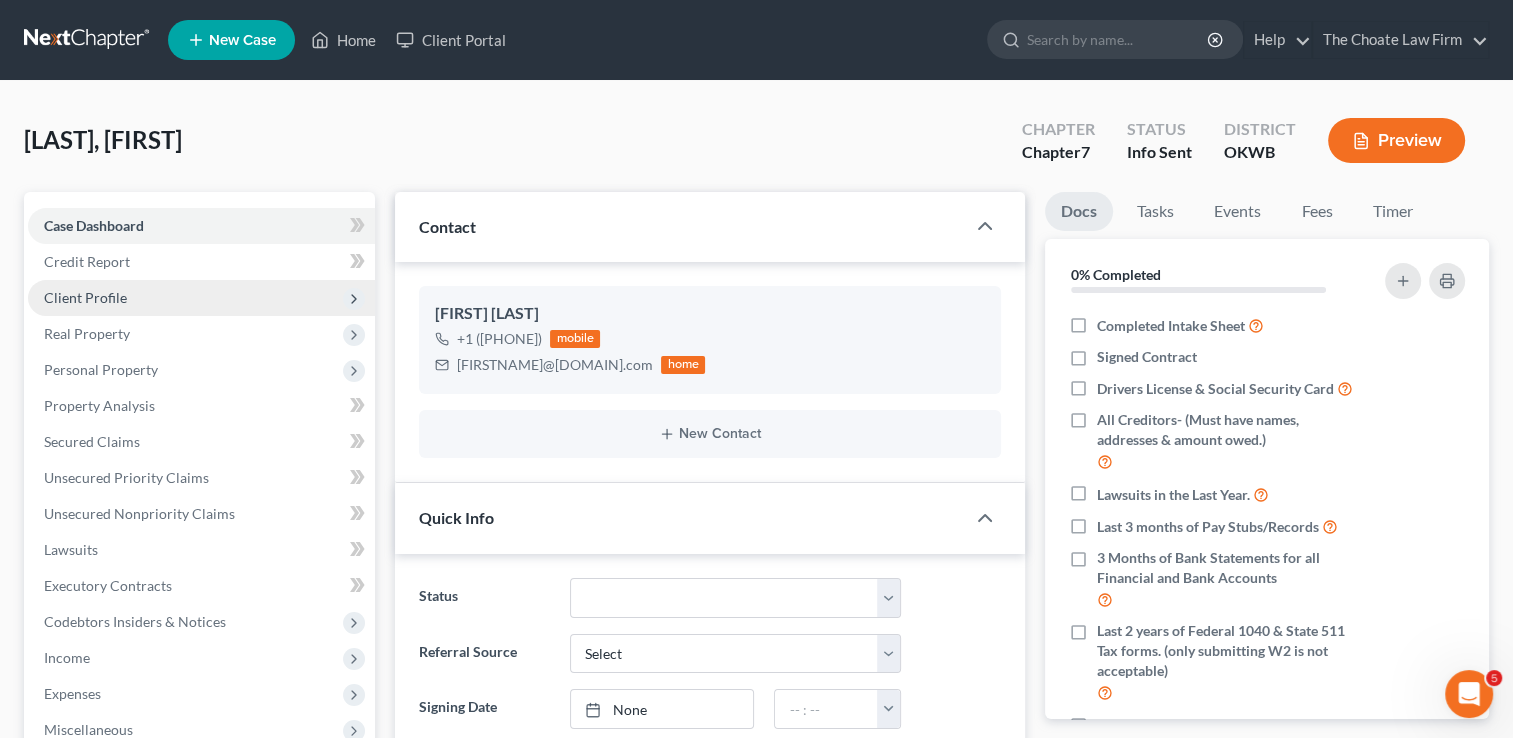 click on "Client Profile" at bounding box center [85, 297] 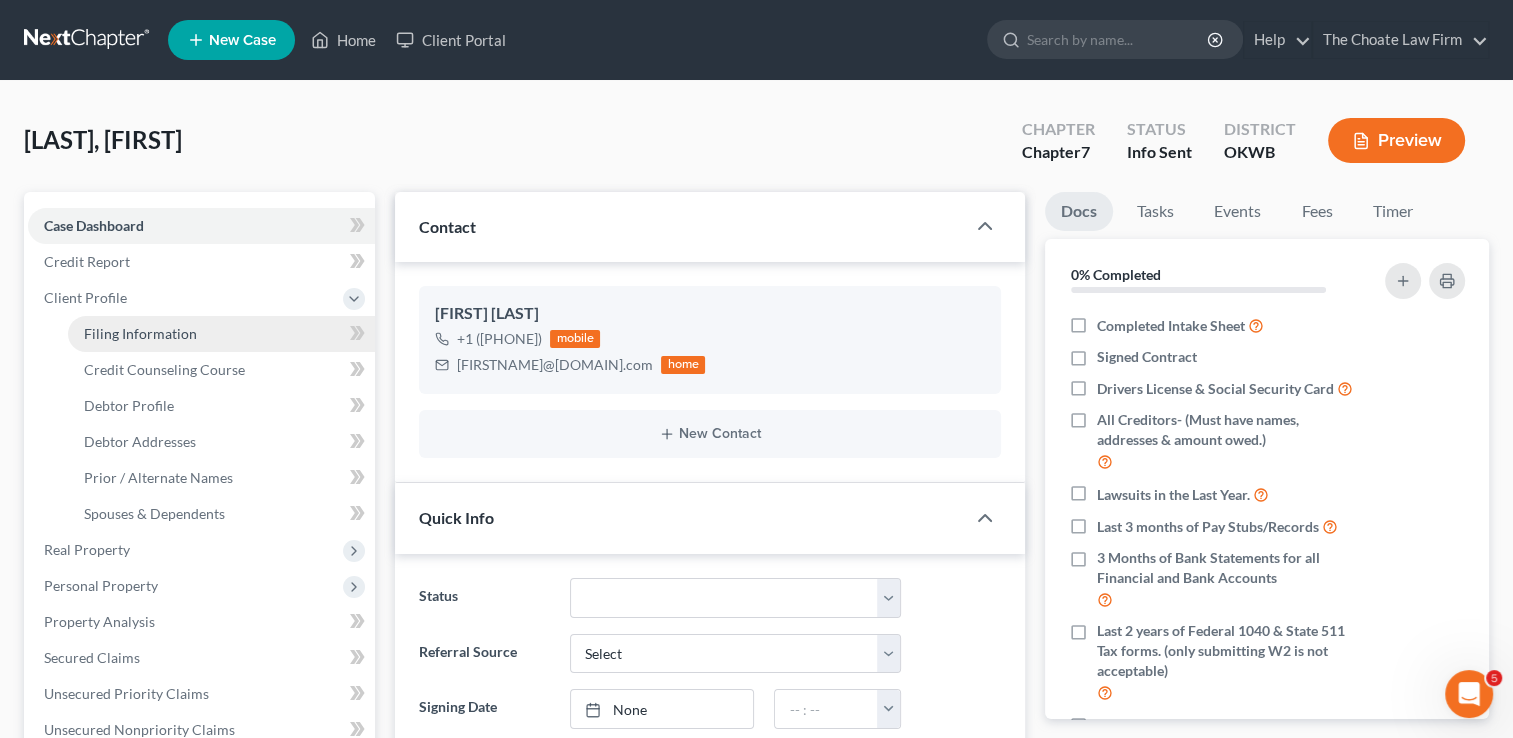 click on "Filing Information" at bounding box center (221, 334) 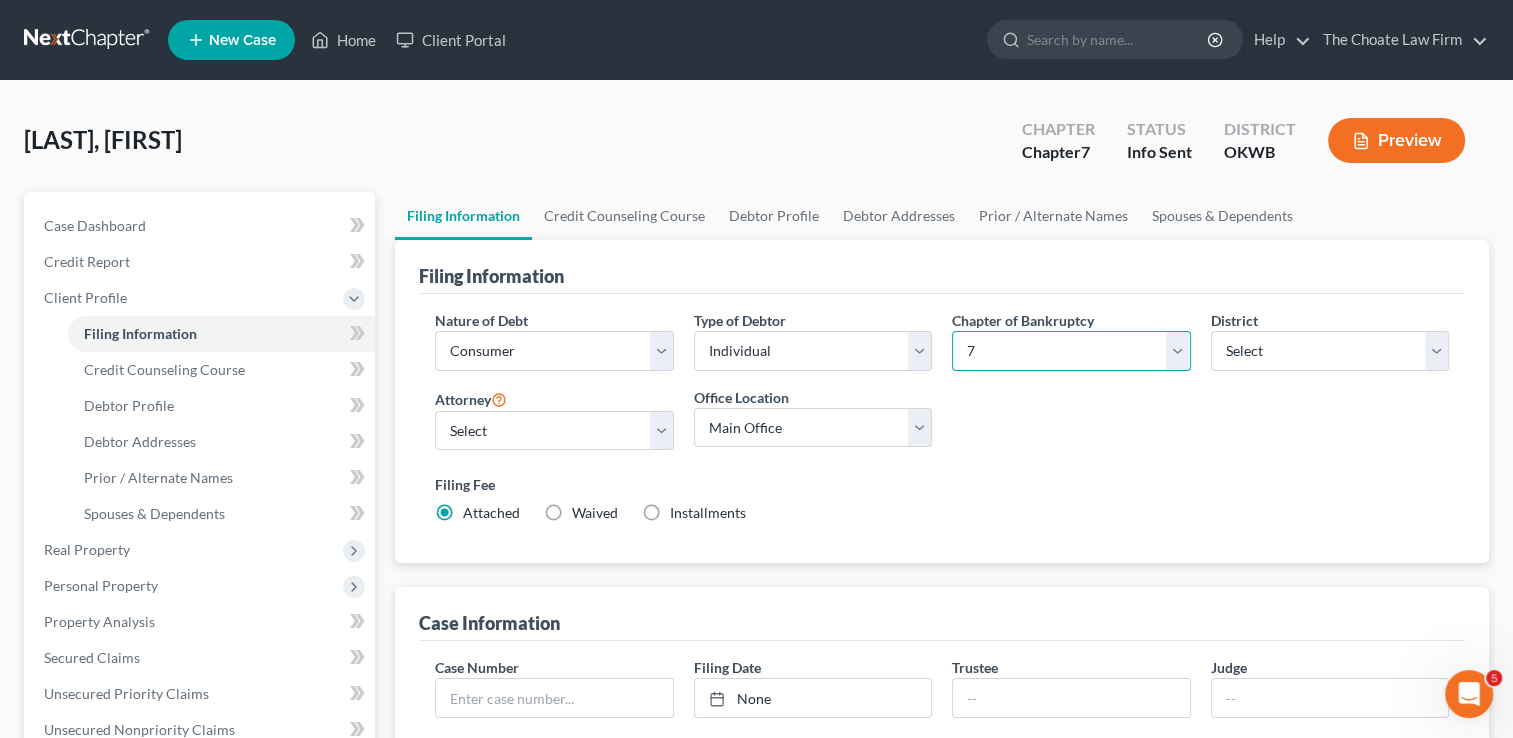 click on "Select 7 11 12 13" at bounding box center (1071, 351) 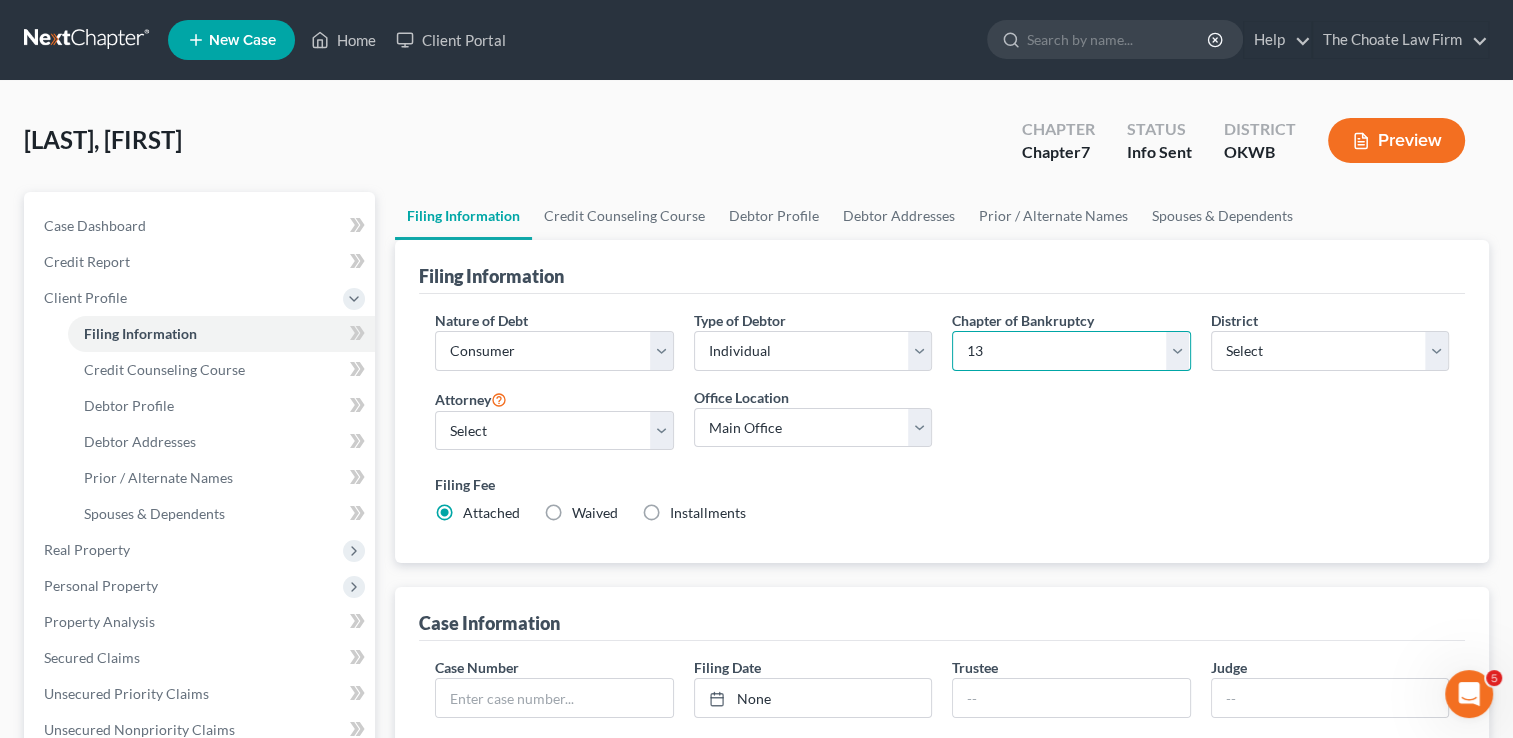 click on "Select 7 11 12 13" at bounding box center (1071, 351) 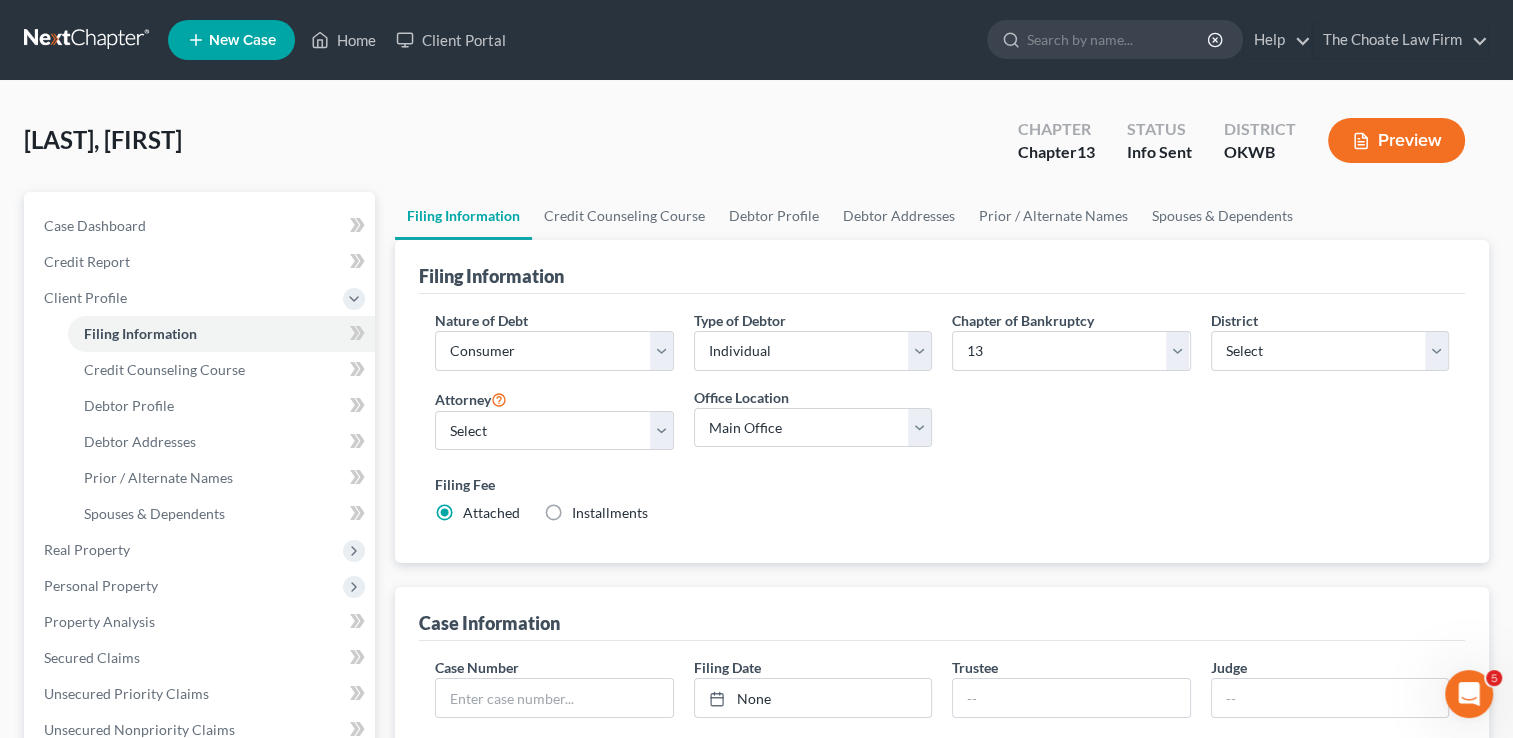 click on "Nature of Debt Select Business Consumer Other Nature of Business Select Clearing Bank Commodity Broker Health Care Business Other Railroad Single Asset Real Estate As Defined In 11 USC § 101(51B) Stockbroker Type of Debtor Select Individual Joint Chapter of Bankruptcy Select 7 11 12 13 District Select Alabama - Middle Alabama - Northern Alabama - Southern Alaska Arizona Arkansas - Eastern Arkansas - Western California - Central California - Eastern California - Northern California - Southern Colorado Connecticut Delaware District of Columbia Florida - Middle Florida - Northern Florida - Southern Georgia - Middle Georgia - Northern Georgia - Southern Guam Hawaii Idaho Illinois - Central Illinois - Northern Illinois - Southern Indiana - Northern Indiana - Southern Iowa - Northern Iowa - Southern Kansas Kentucky - Eastern Kentucky - Western Louisiana - Eastern Louisiana - Middle Louisiana - Western Maine Maryland Massachusetts Michigan - Eastern Michigan - Western Minnesota Mississippi - Northern Montana Nevada" at bounding box center [942, 425] 